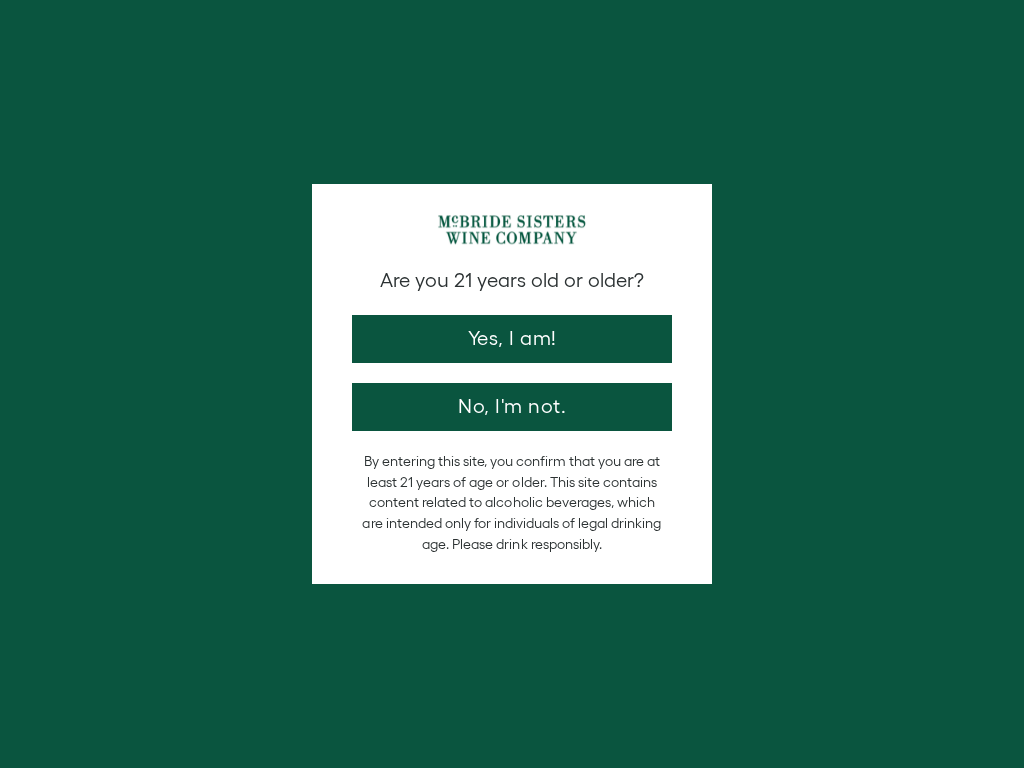 click on "Yes, I am!" at bounding box center [512, 339] 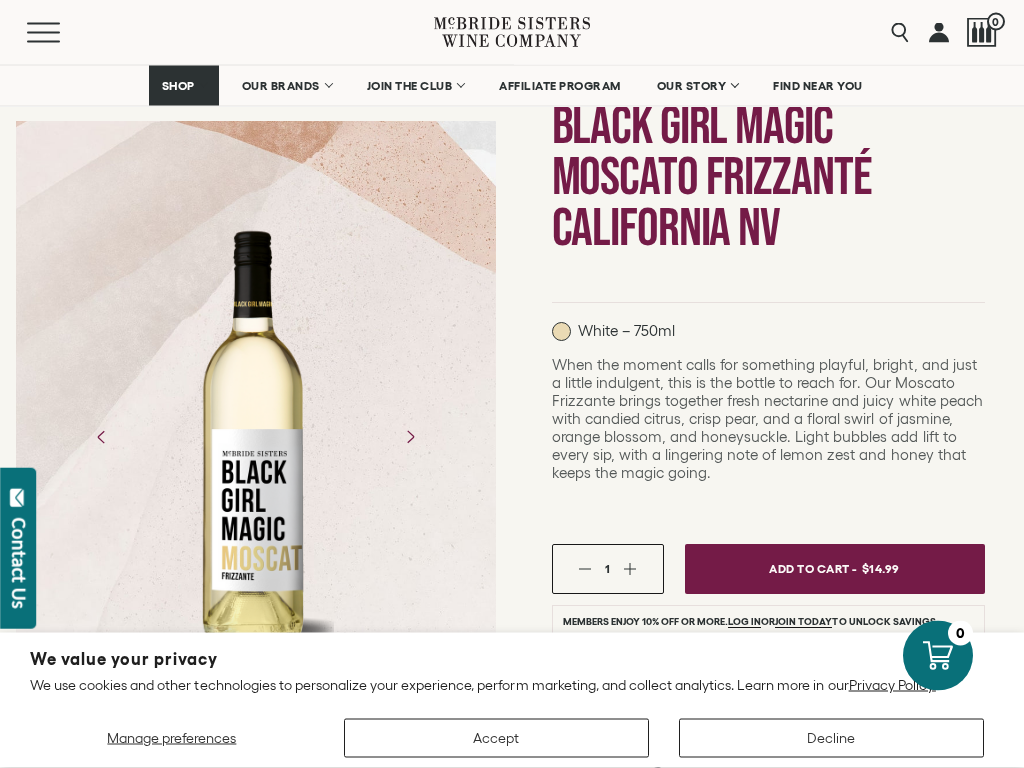 scroll, scrollTop: 186, scrollLeft: 0, axis: vertical 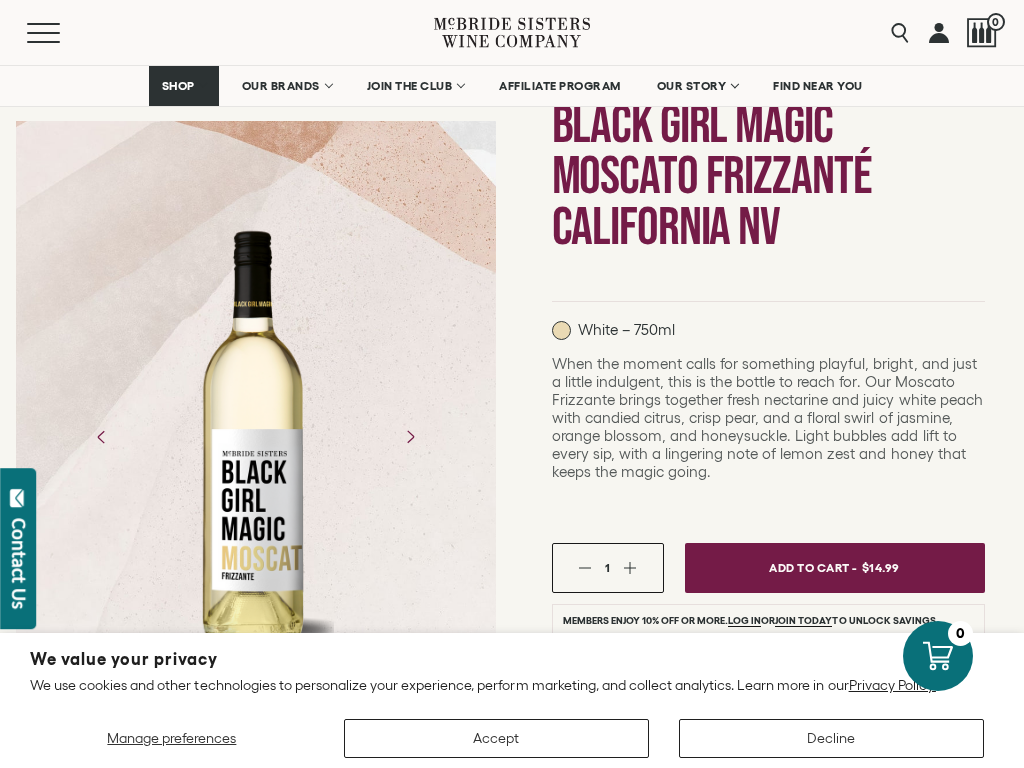 click on "1" at bounding box center [608, 568] 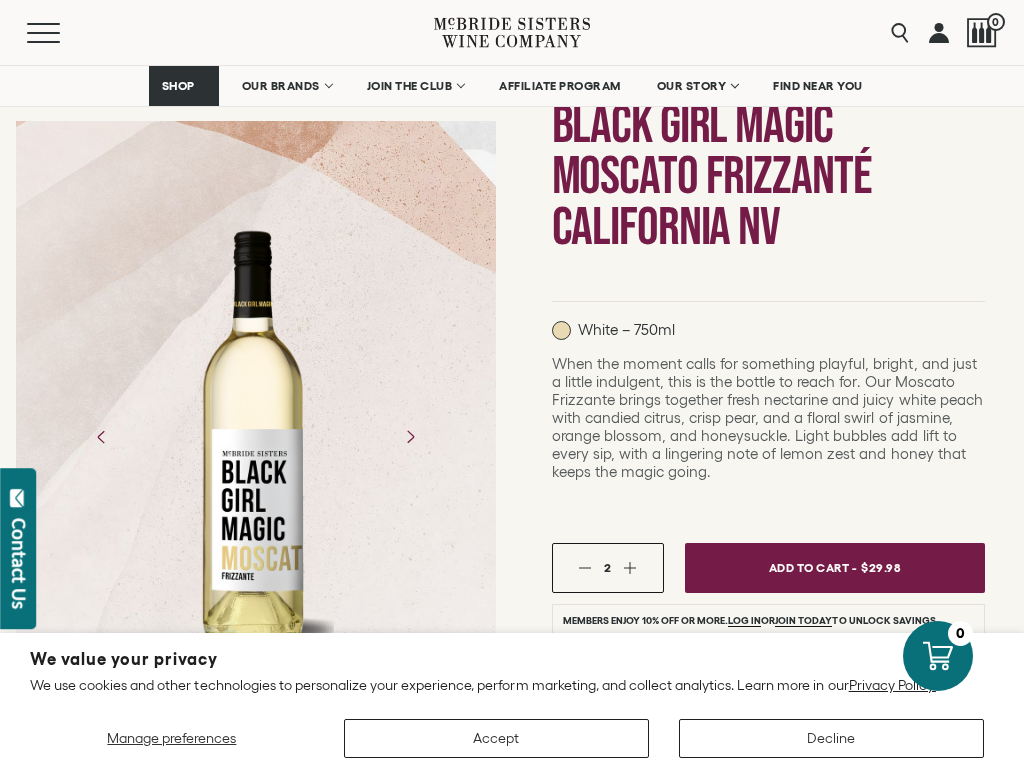 click at bounding box center [630, 567] 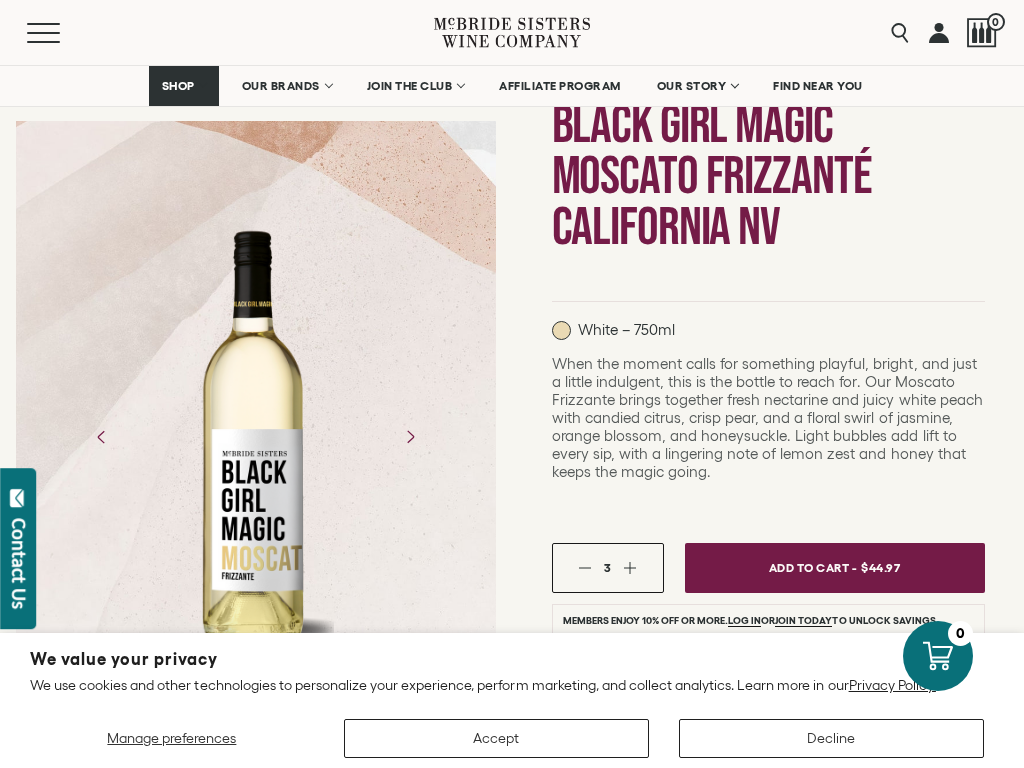 click on "Add To Cart -" at bounding box center (813, 567) 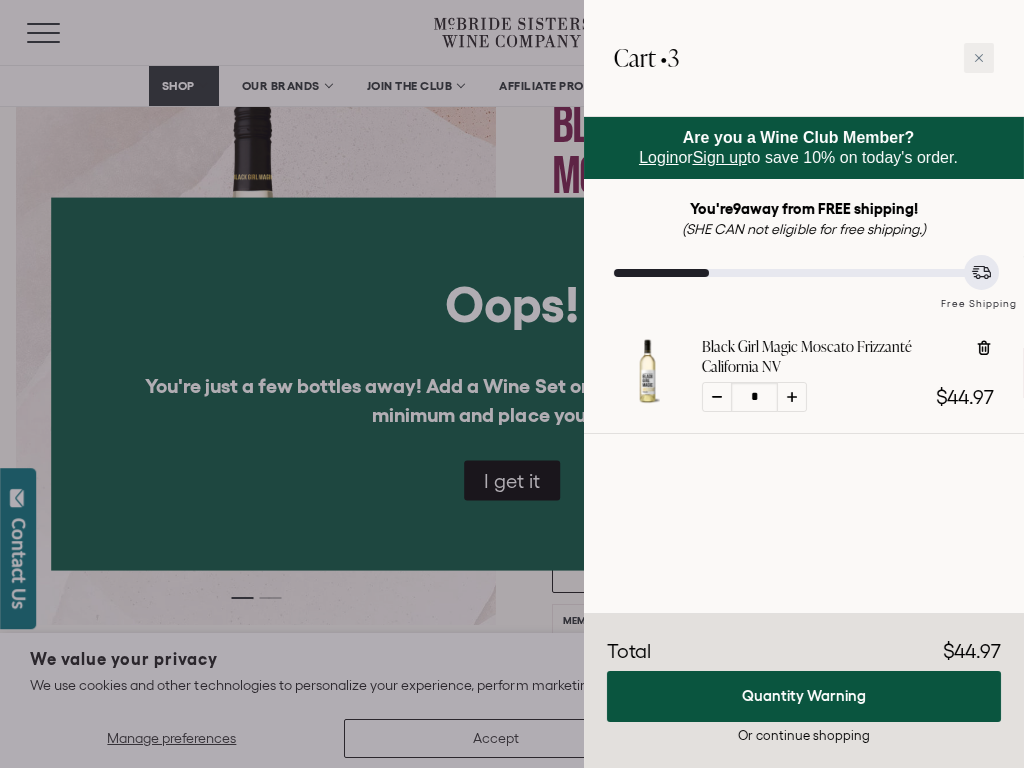 click at bounding box center [512, 384] 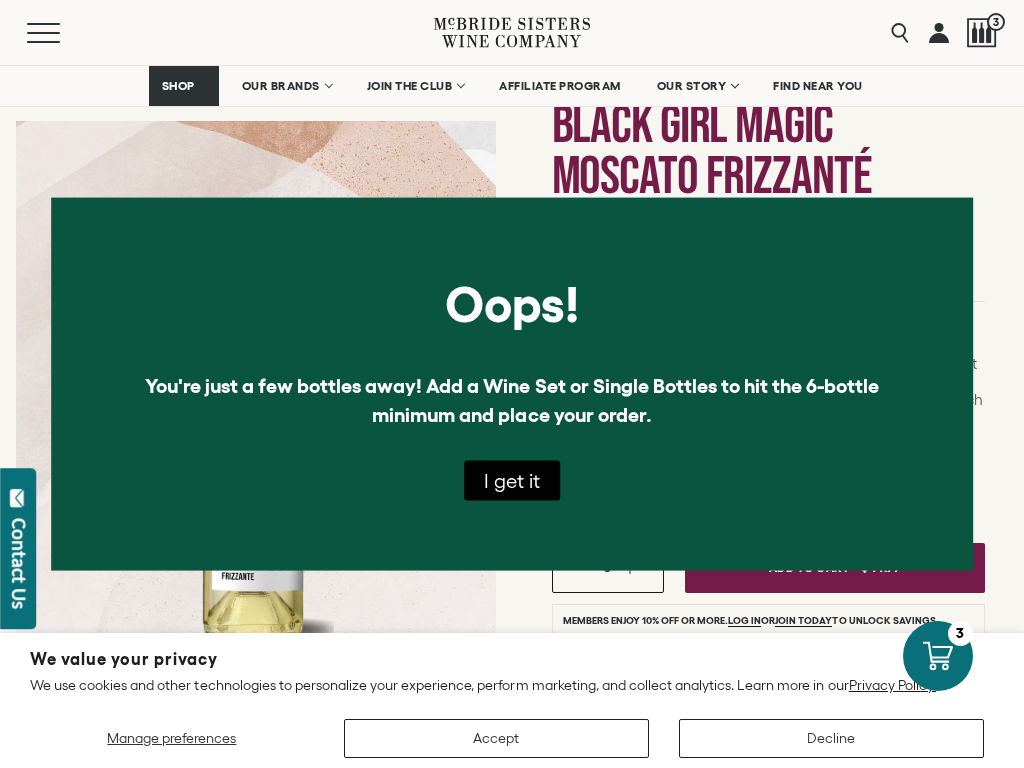click on "I get it" at bounding box center [512, 480] 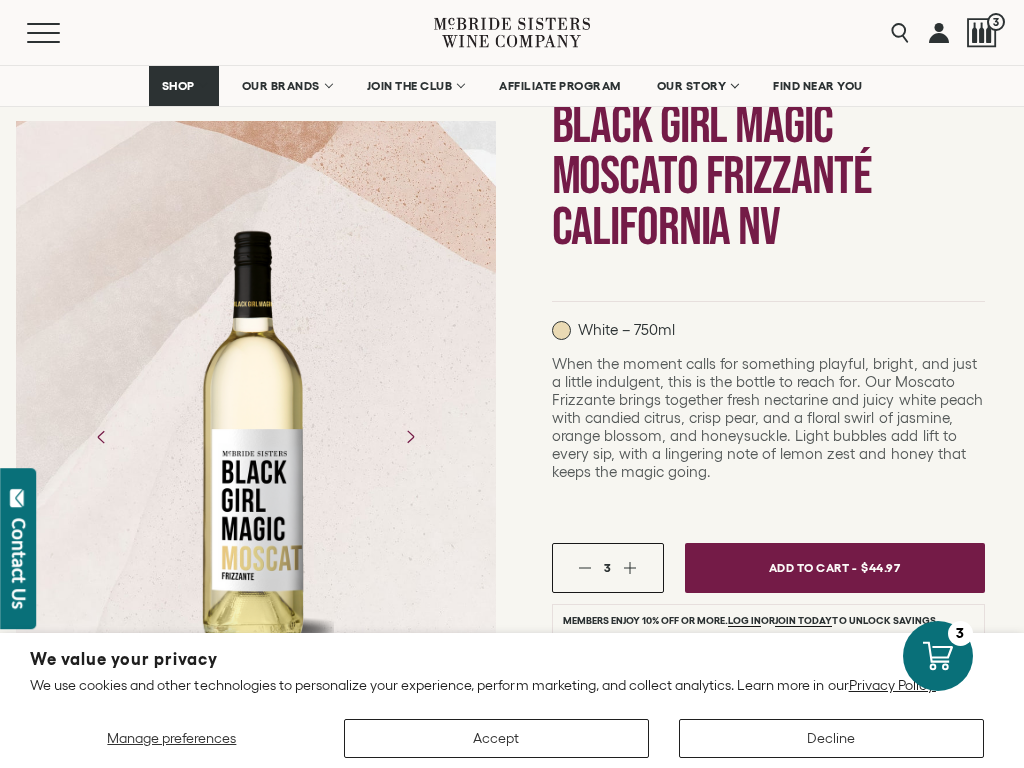 click on "OUR BRANDS" at bounding box center (286, 86) 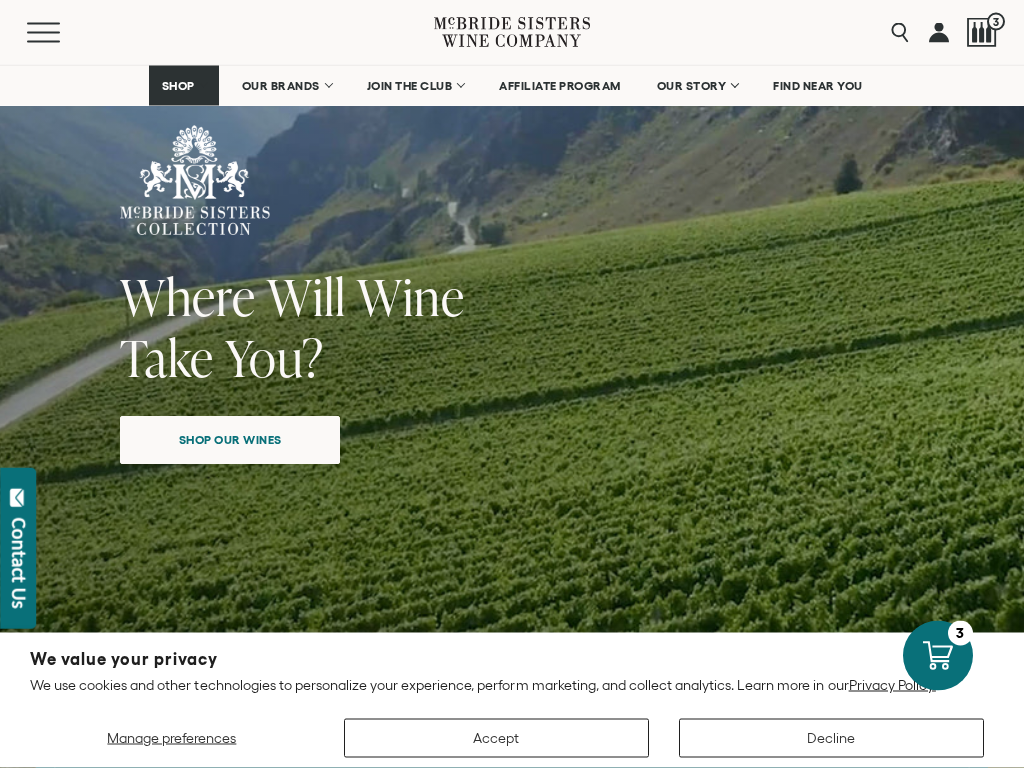 scroll, scrollTop: 277, scrollLeft: 0, axis: vertical 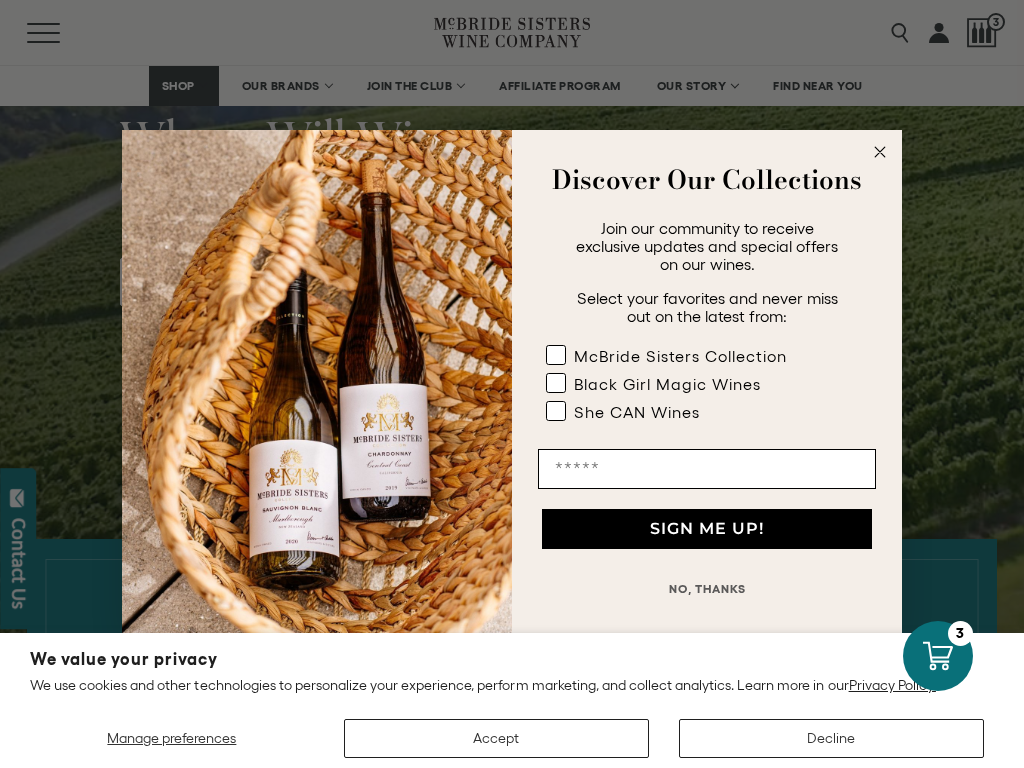 type on "**********" 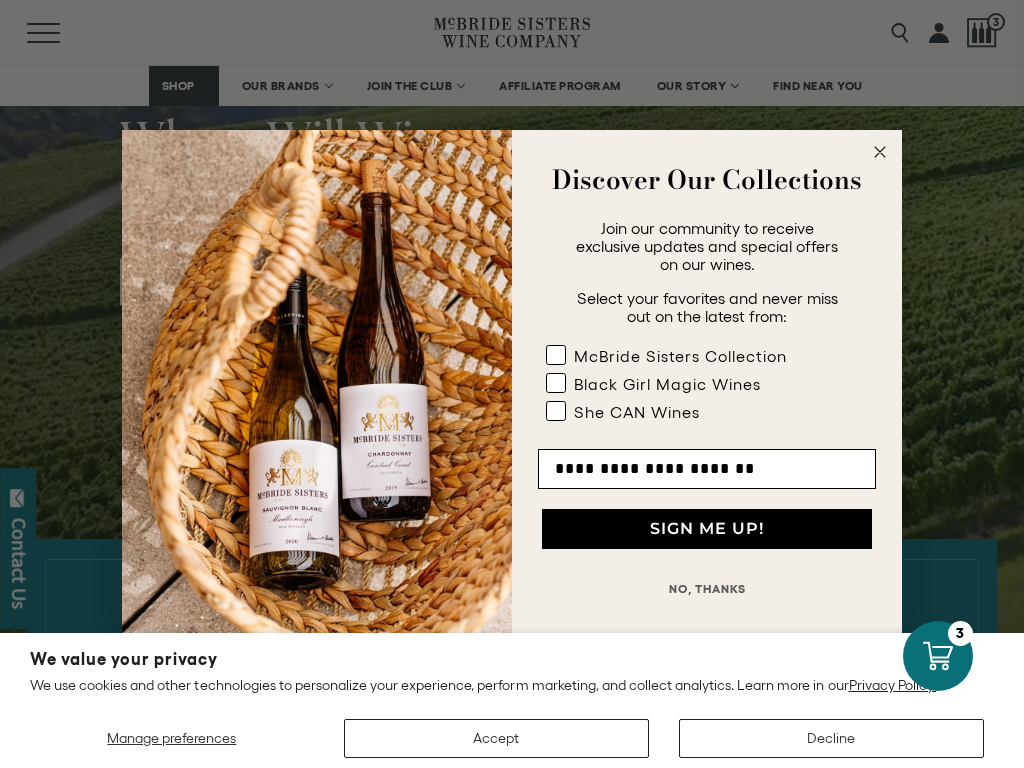 click 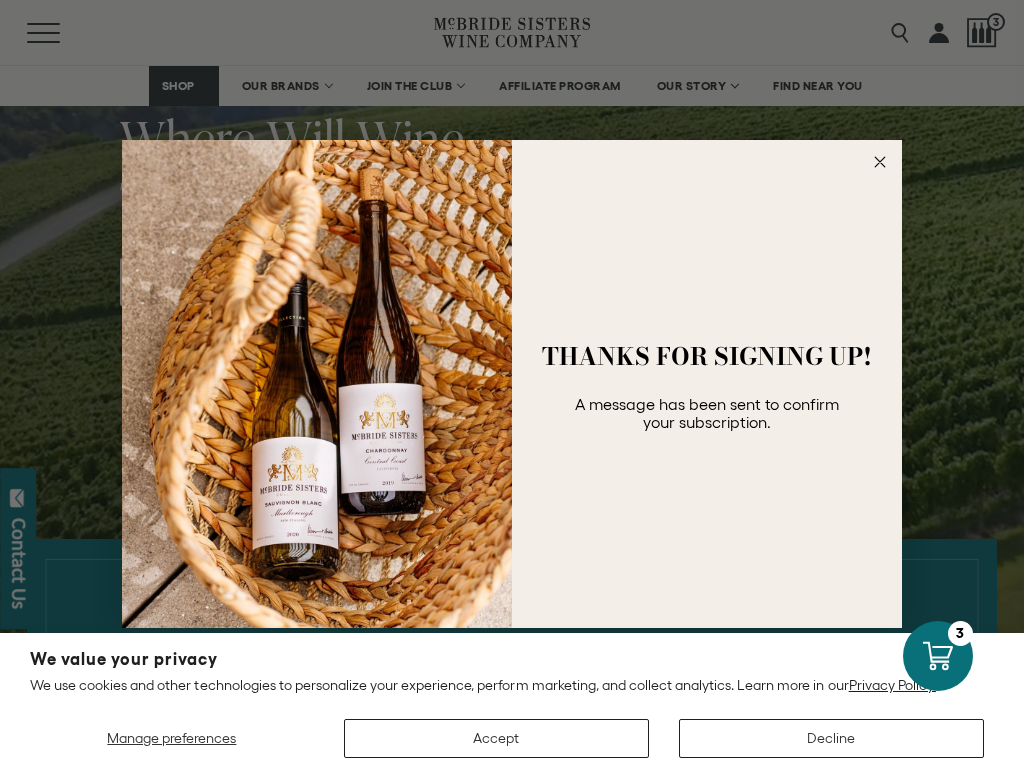 click 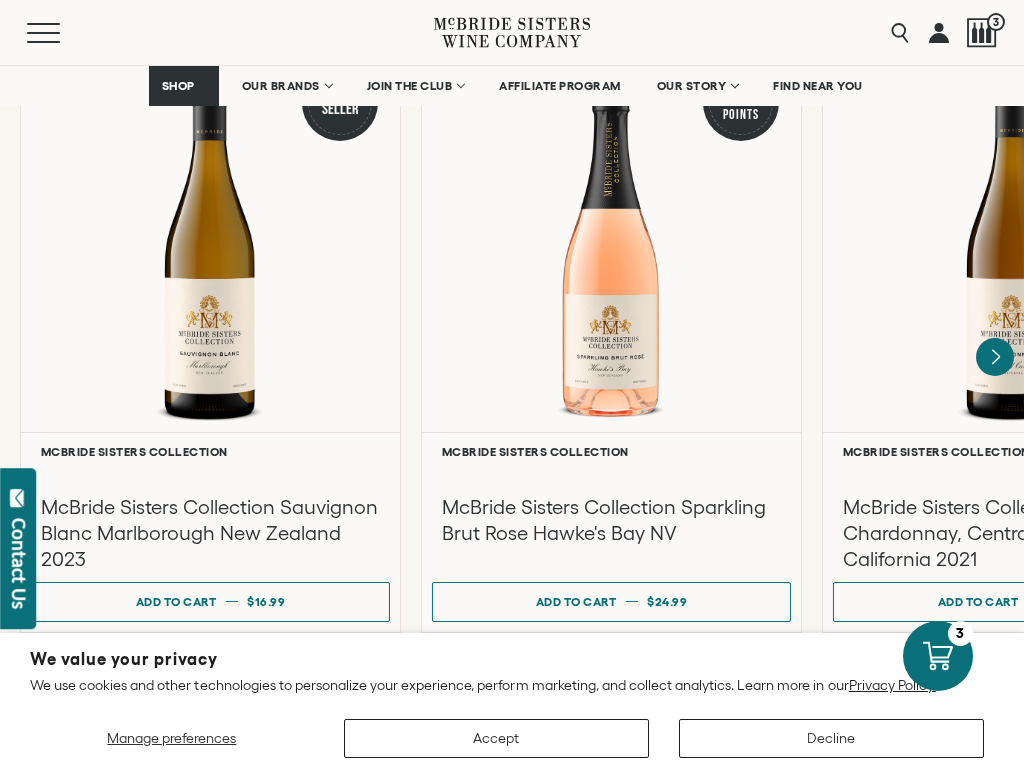 scroll, scrollTop: 1754, scrollLeft: 0, axis: vertical 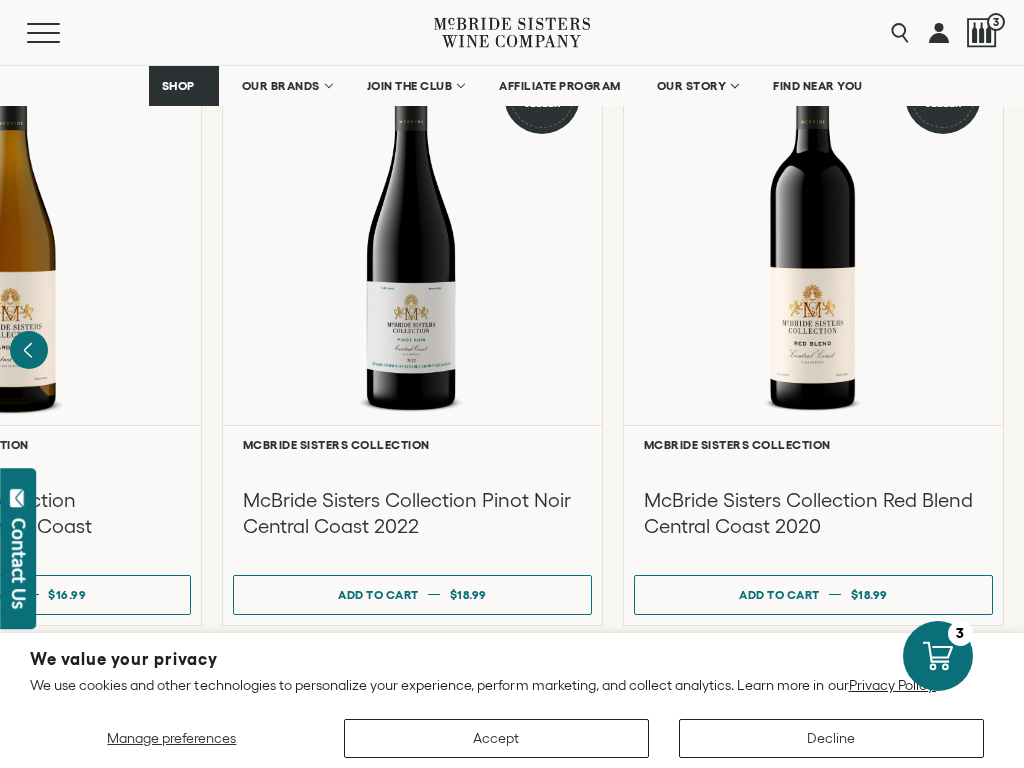 click on "Add to cart
Regular price
$18.99
Regular price
Sale price
$18.99
Unit price
/
per" at bounding box center [412, 595] 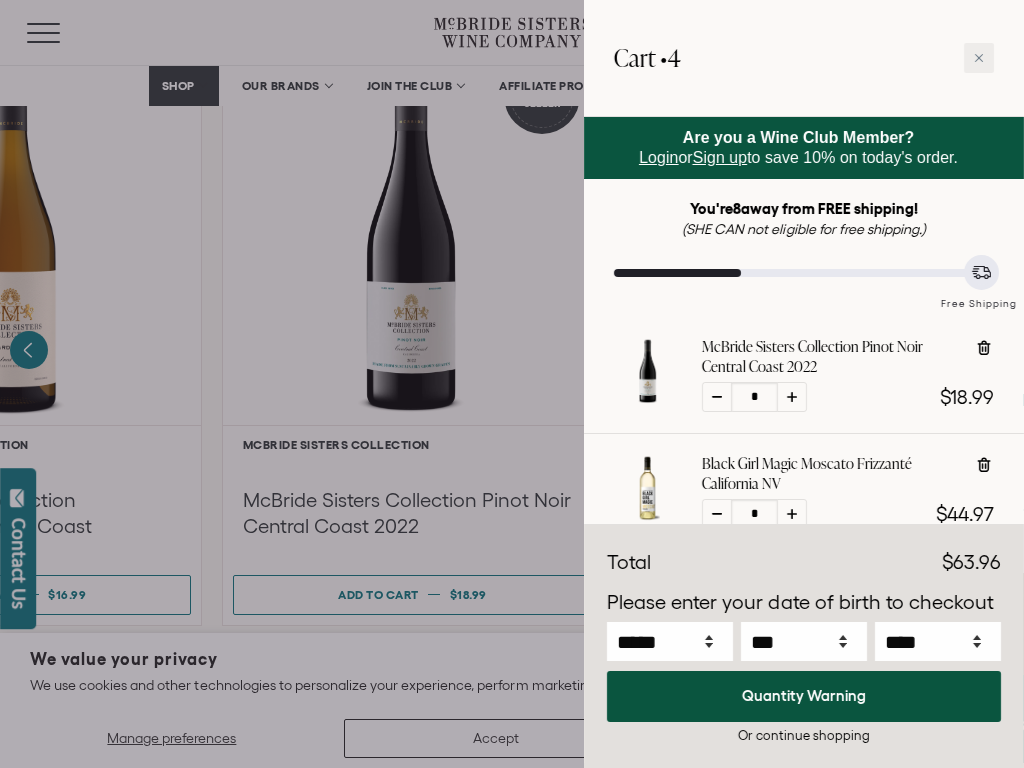 click 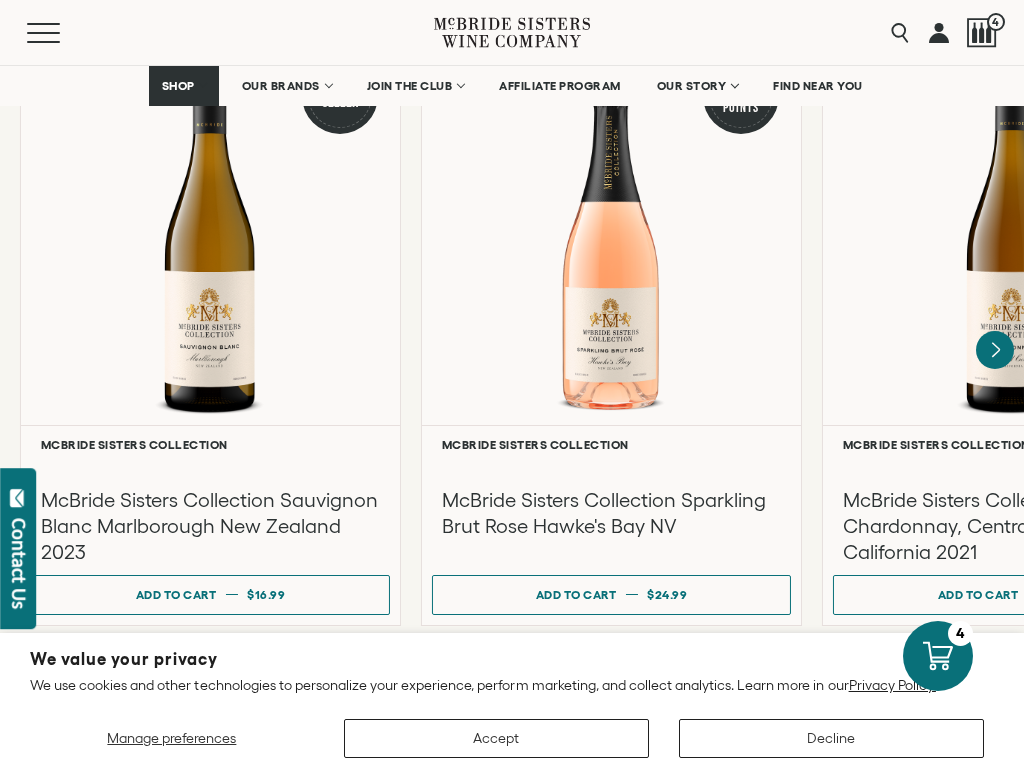 click on "OUR BRANDS" at bounding box center (286, 86) 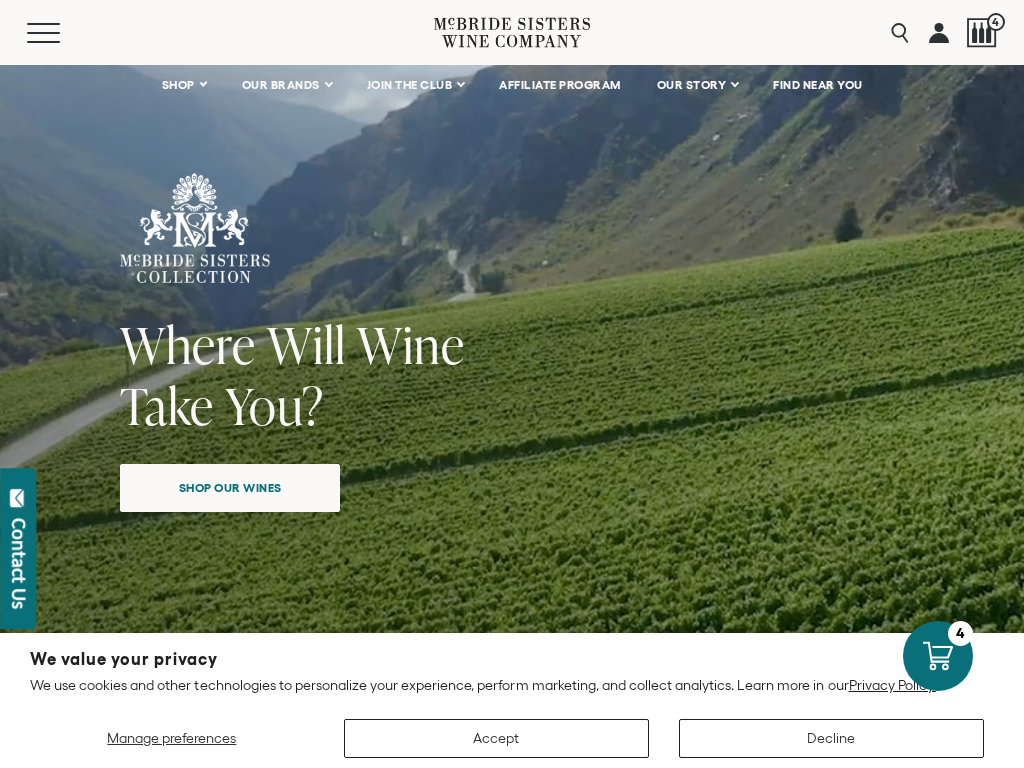scroll, scrollTop: 433, scrollLeft: 0, axis: vertical 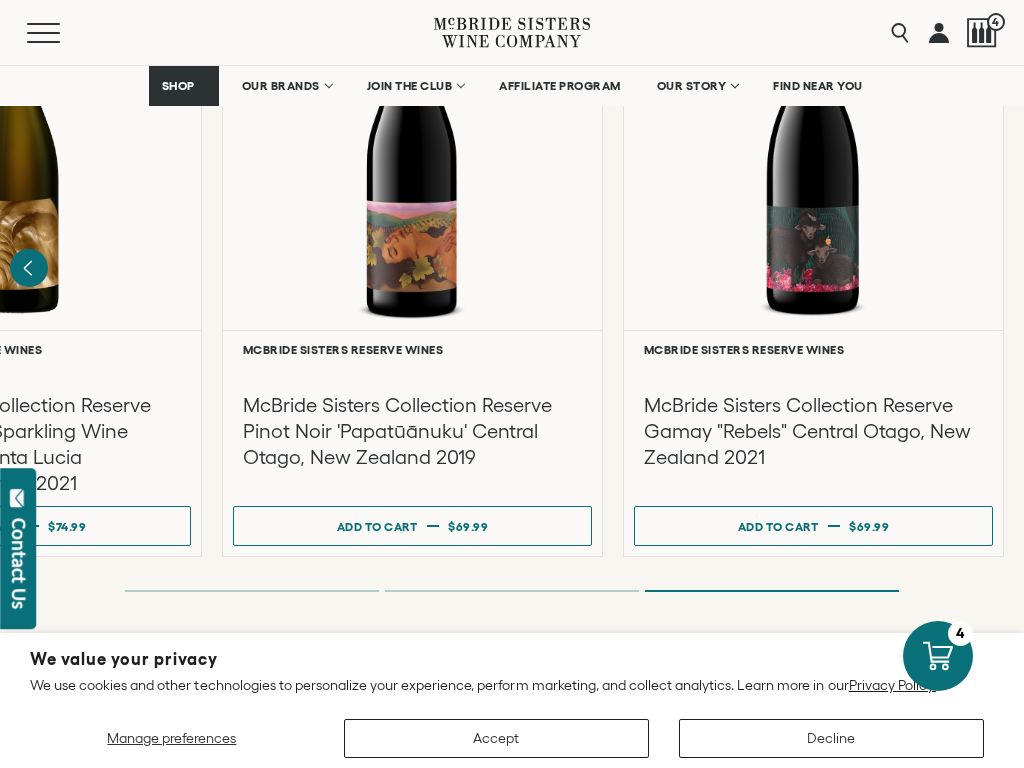 click on "Add to cart" at bounding box center [778, 526] 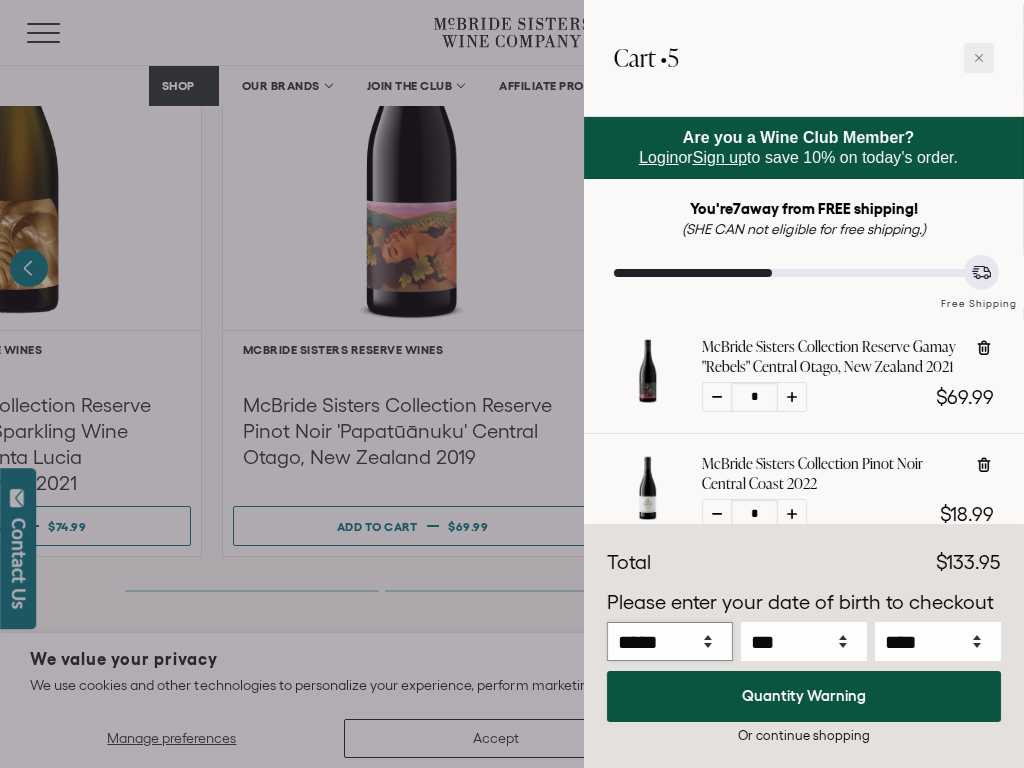 click on "*****
***
***
***
***
***
***
***
***
***
***
***
***" at bounding box center (670, 641) 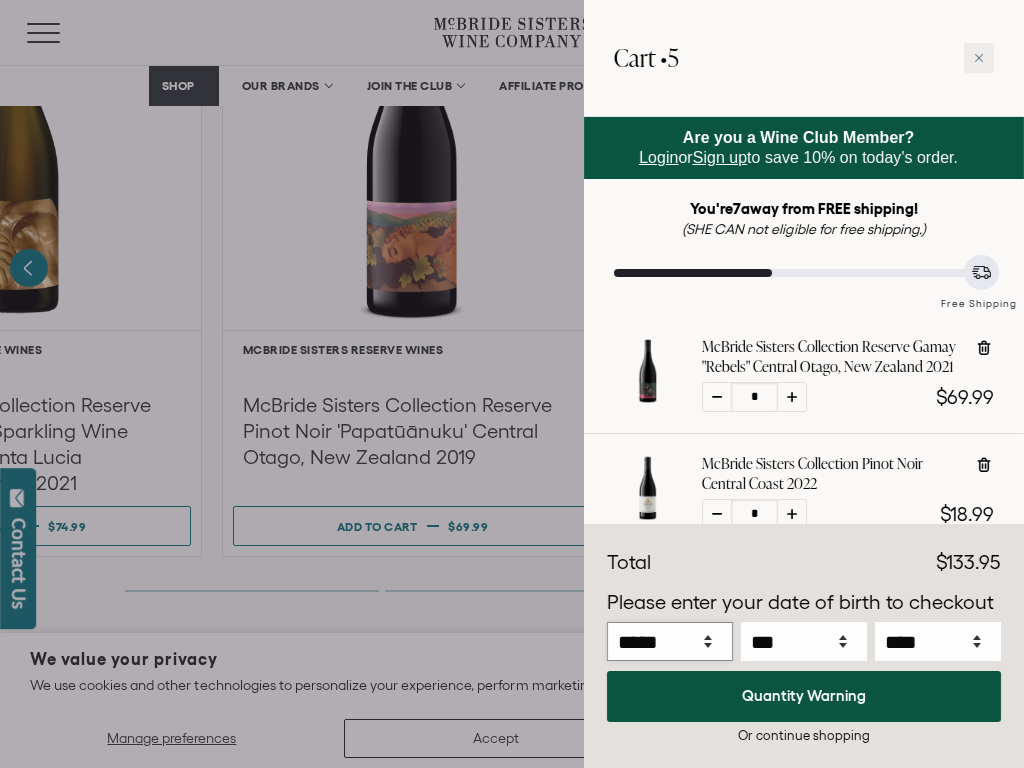 select on "*" 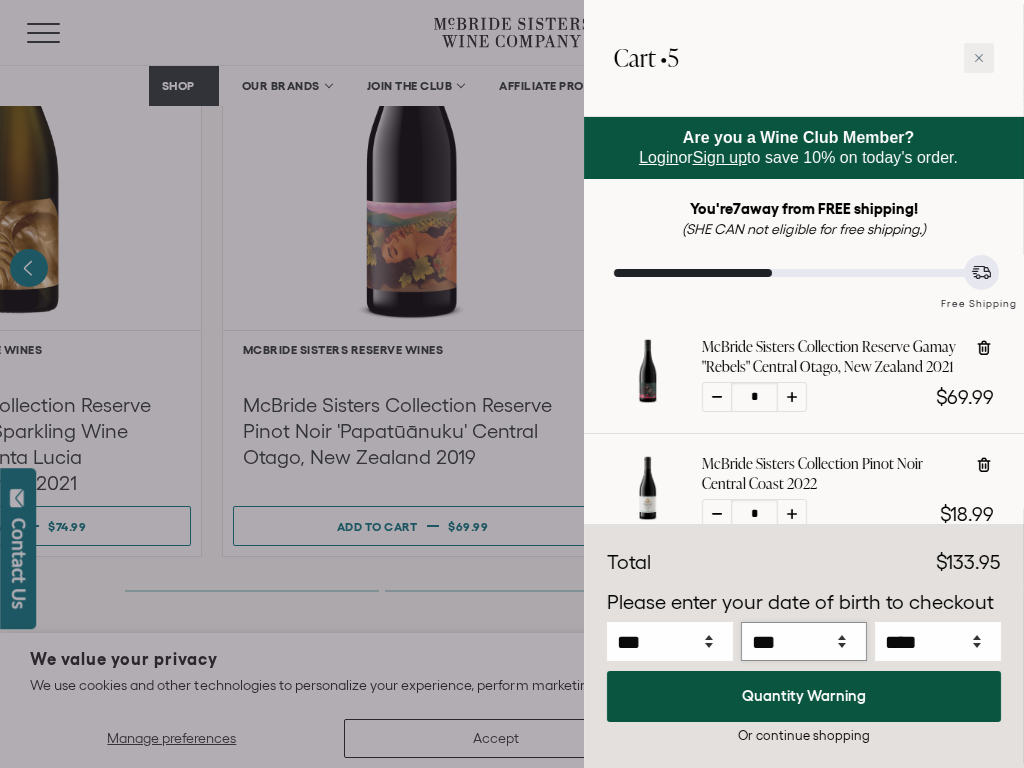 click on "*** * * * * * * * * * ** ** ** ** ** ** ** ** ** ** ** ** ** ** ** ** ** ** **" at bounding box center [804, 641] 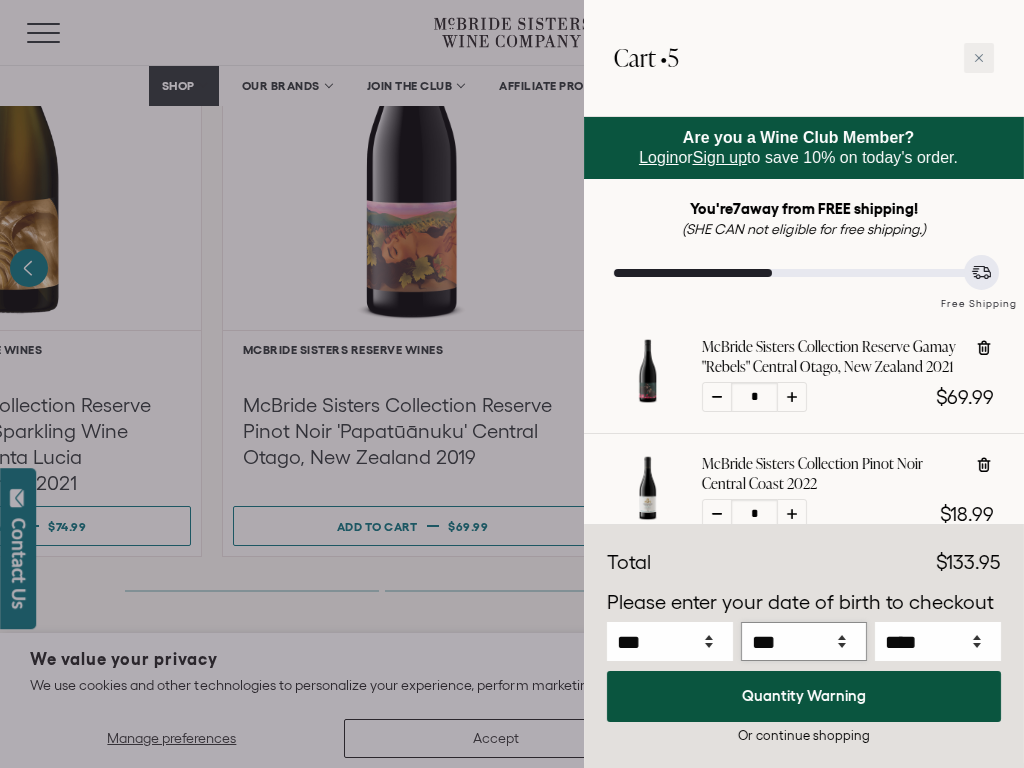 select on "*" 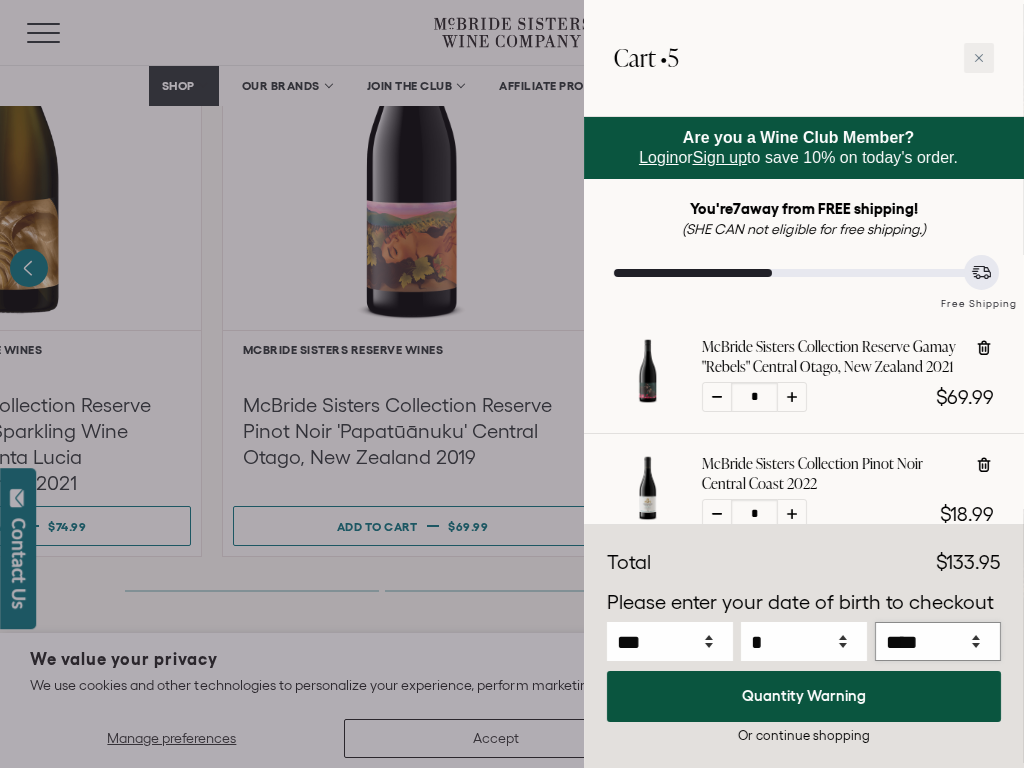 click on "****
****
****
****
****
****
****
****
****
****
****
****
****
****
****
****
****
****
****
****
****
****
****
****
****
****
****
****
****
****
****
****
**** **** **** **** ****" at bounding box center [938, 641] 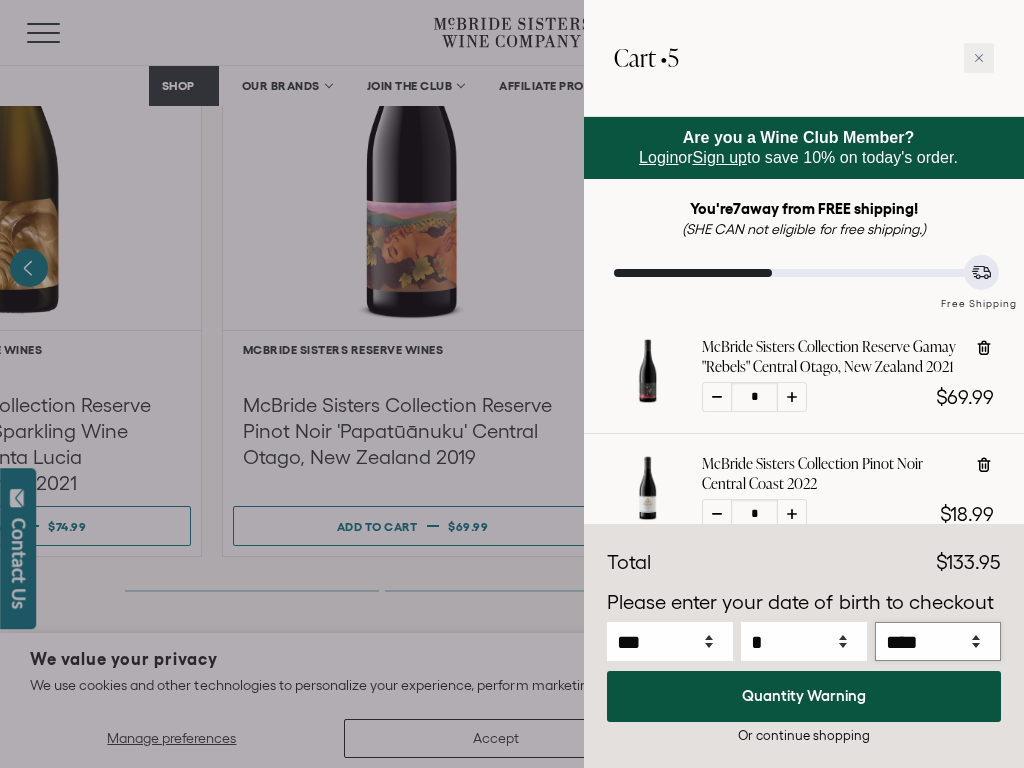 select on "****" 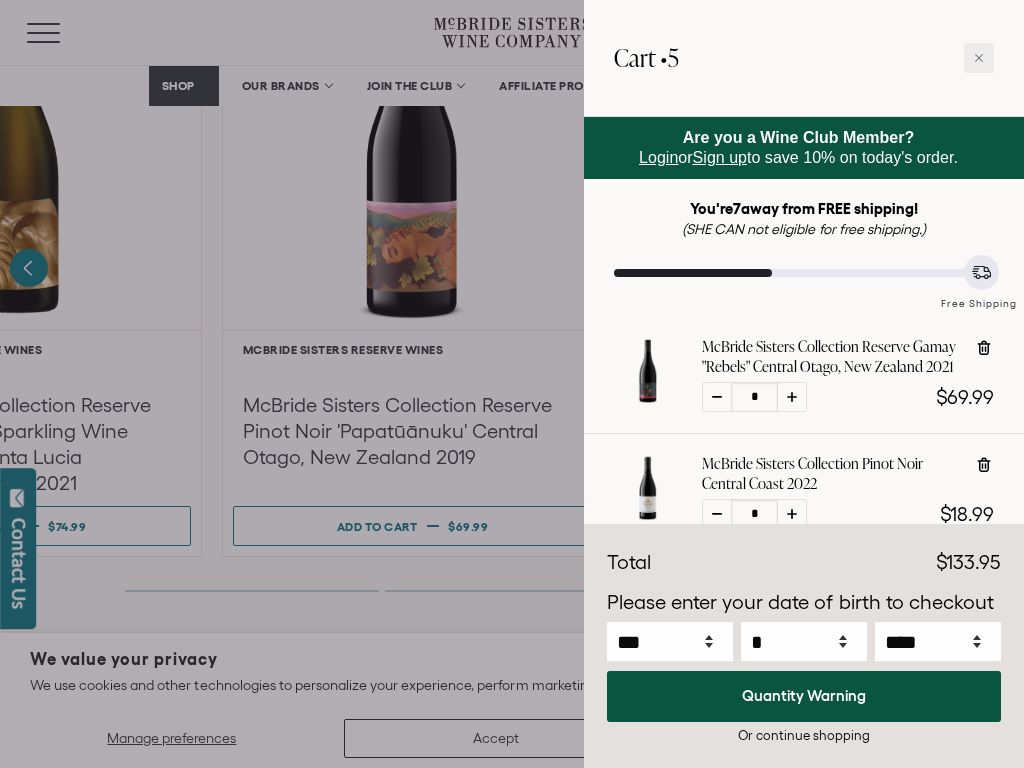click on "Quantity Warning" at bounding box center [804, 696] 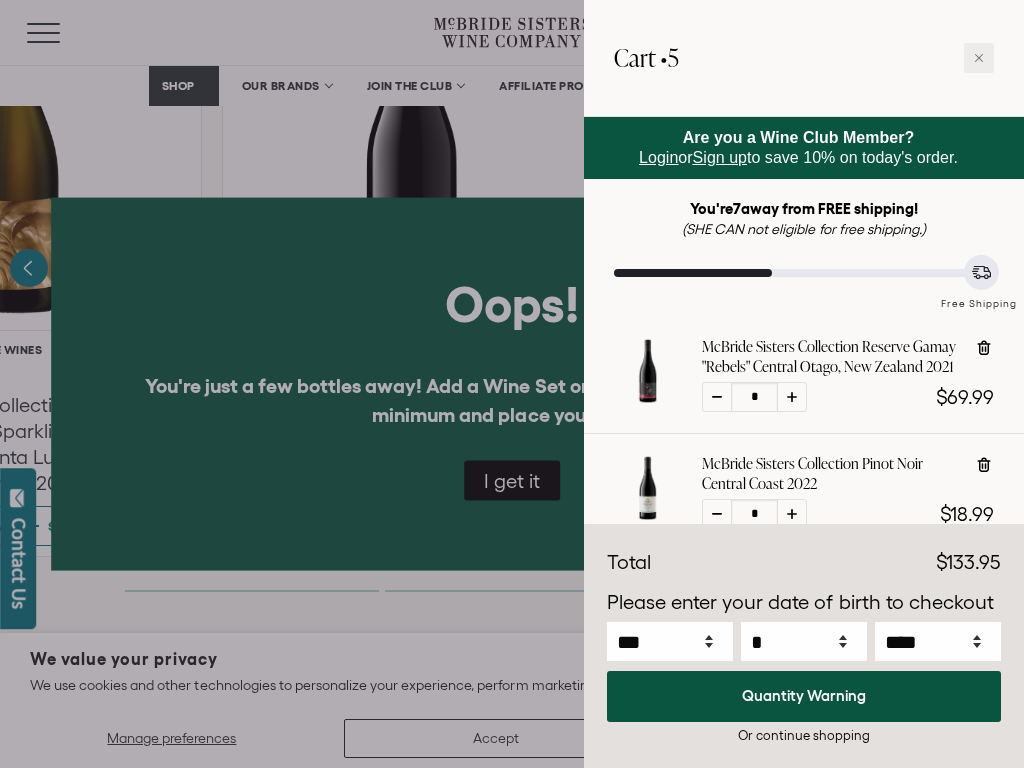 click at bounding box center [512, 384] 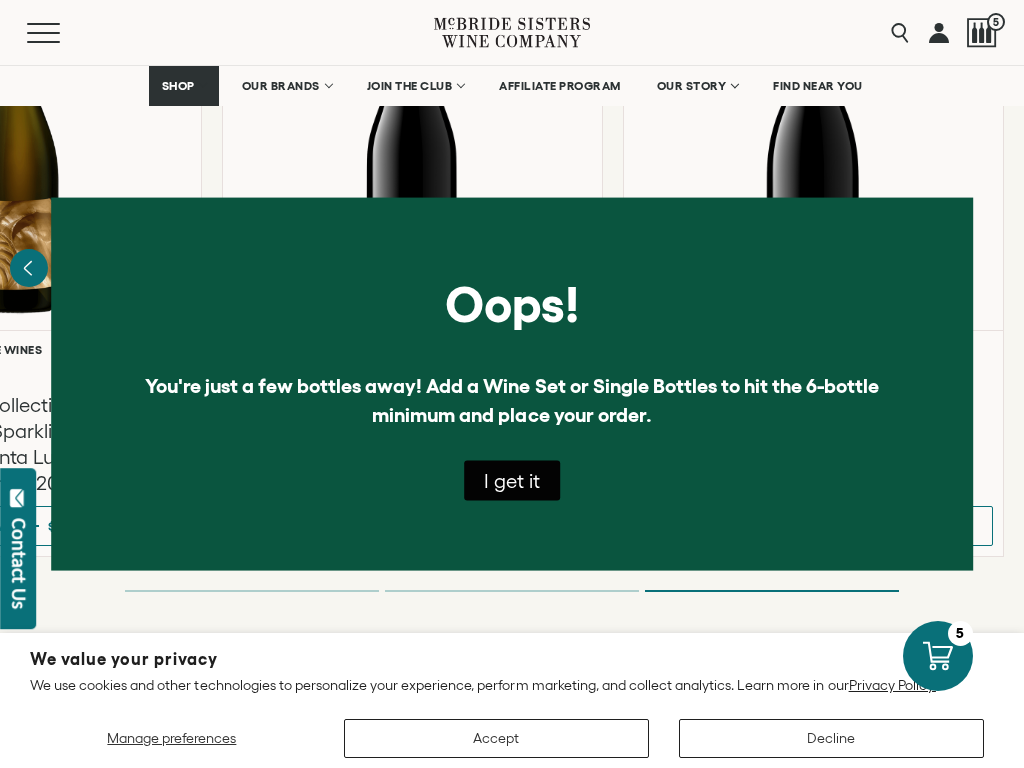click 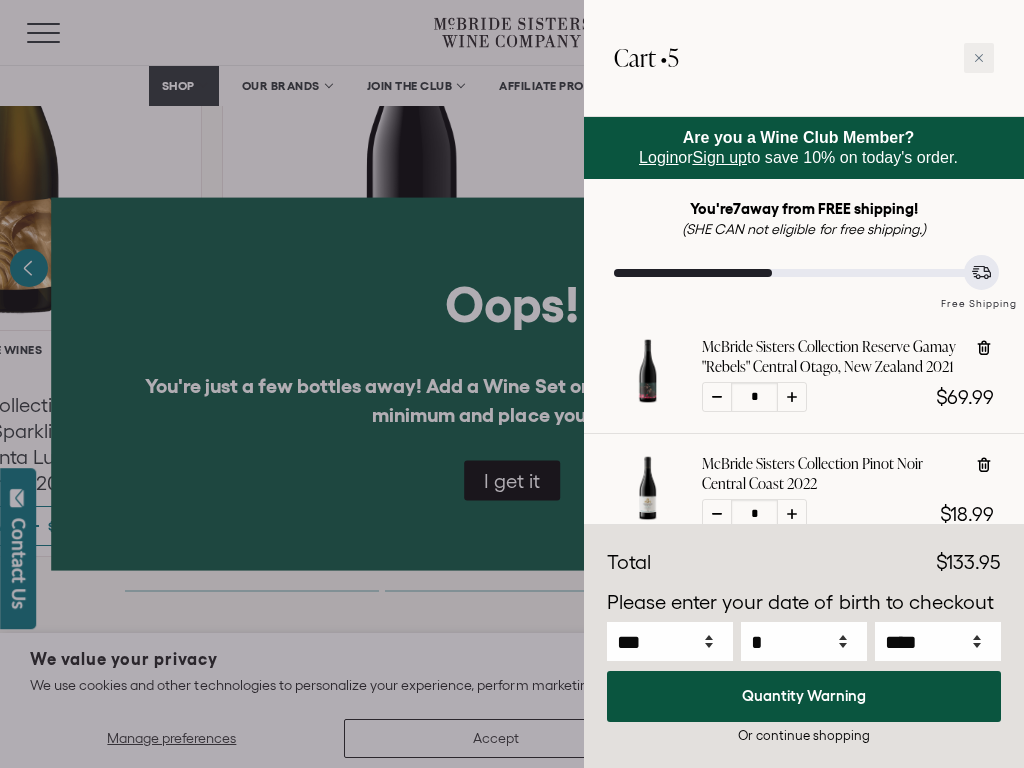 scroll, scrollTop: 0, scrollLeft: 0, axis: both 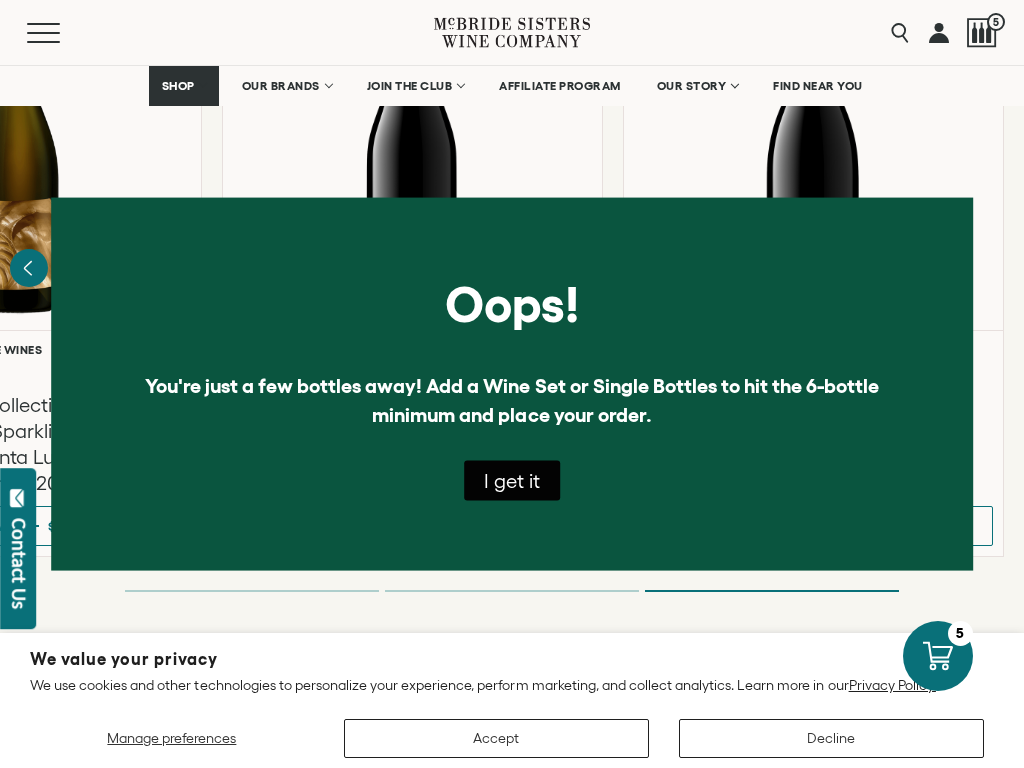 click on "I get it" at bounding box center [512, 480] 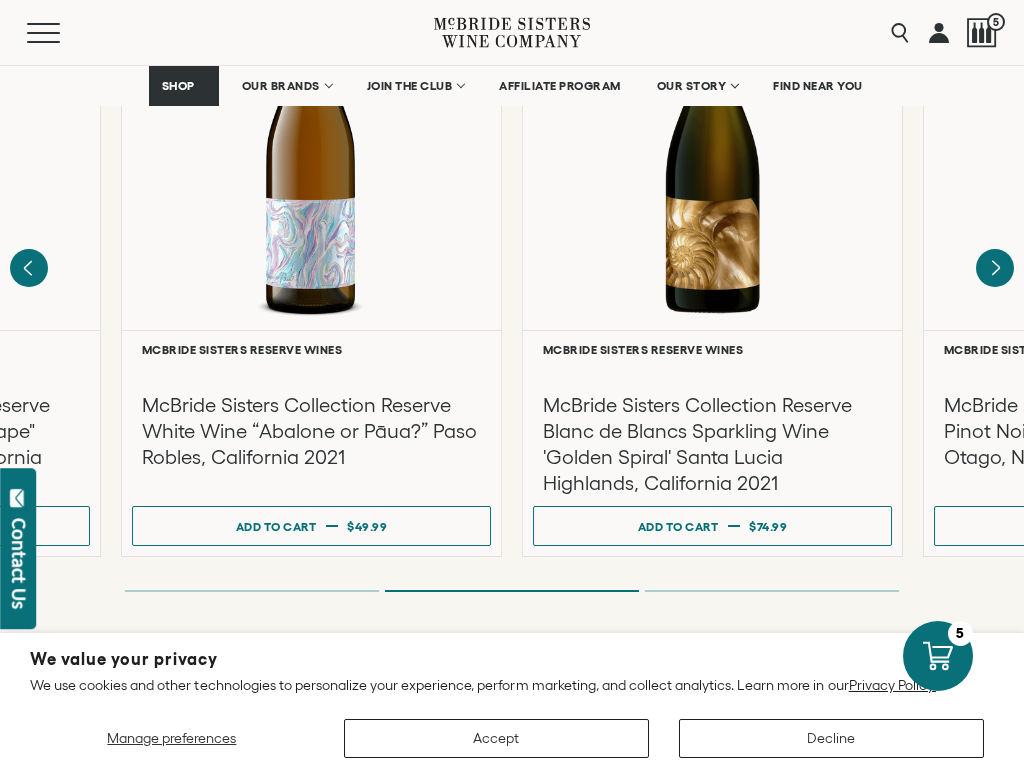 click on "OUR STORY" at bounding box center [697, 86] 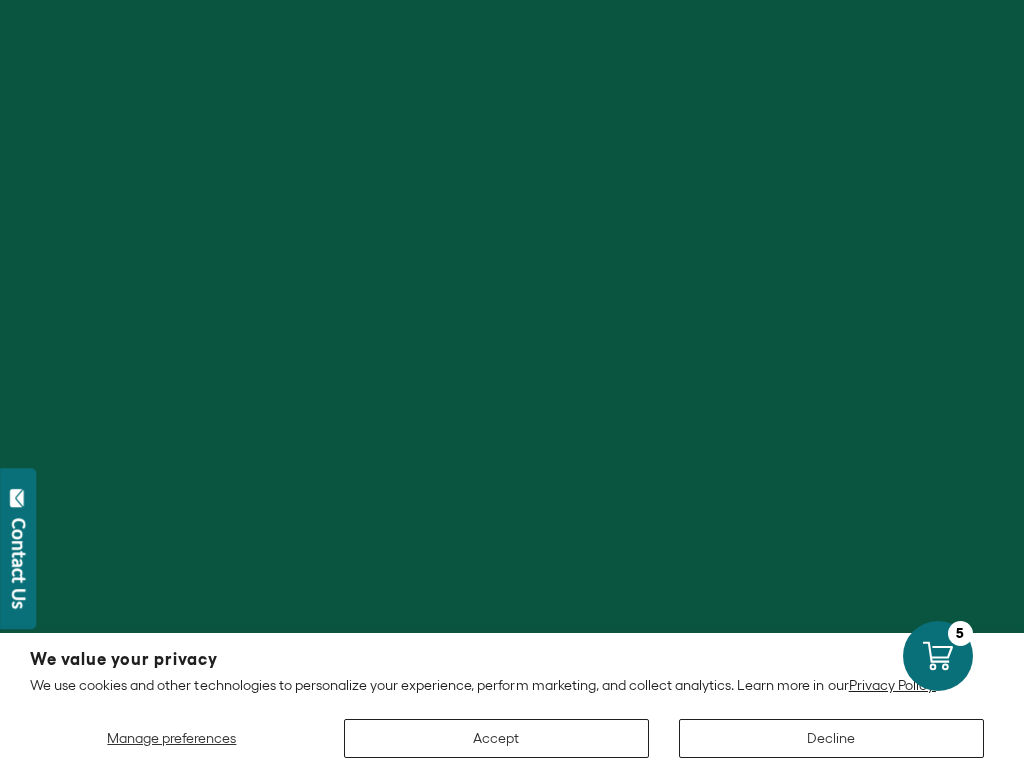 scroll, scrollTop: 0, scrollLeft: 0, axis: both 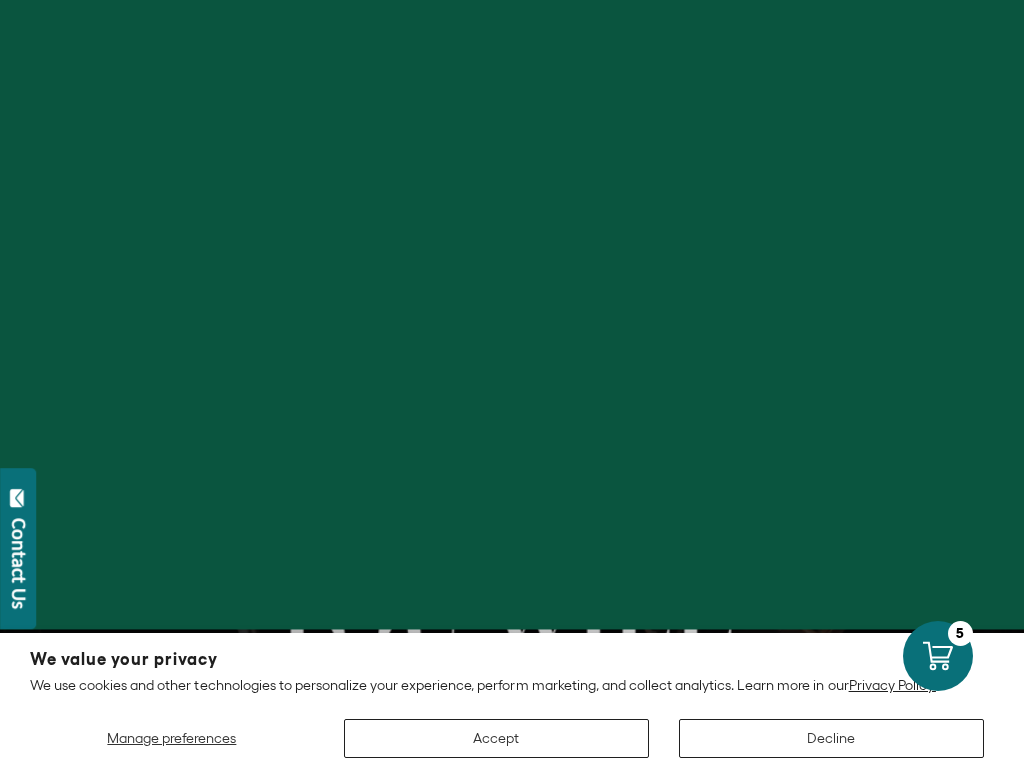 select on "****" 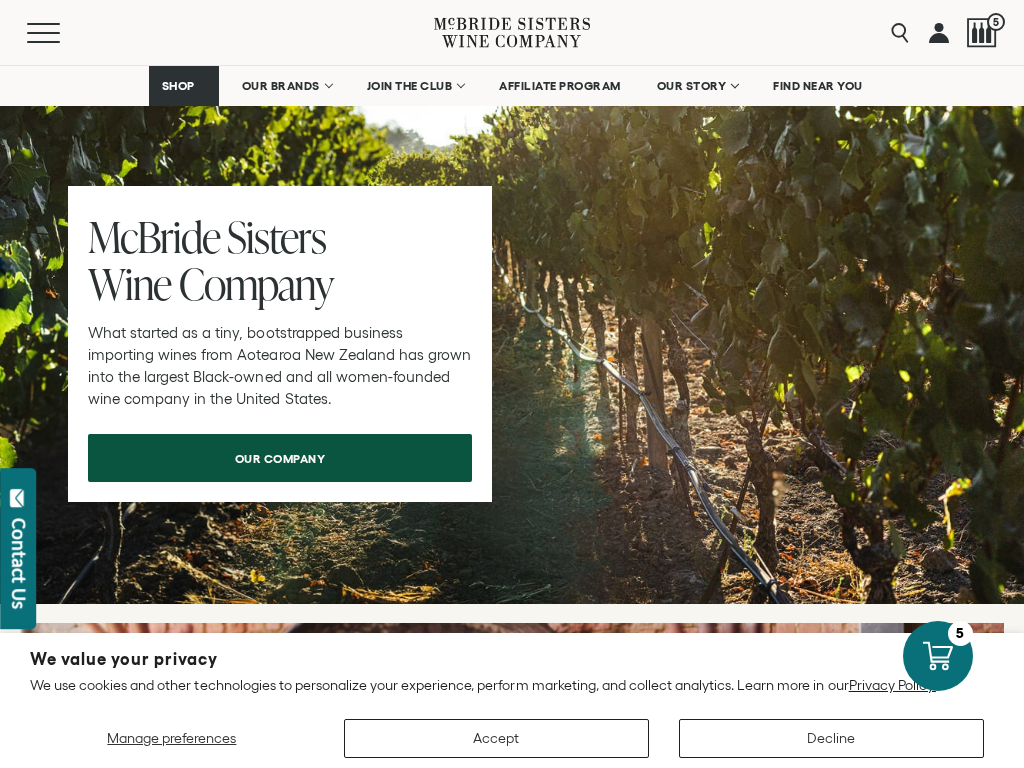 scroll, scrollTop: 8905, scrollLeft: 0, axis: vertical 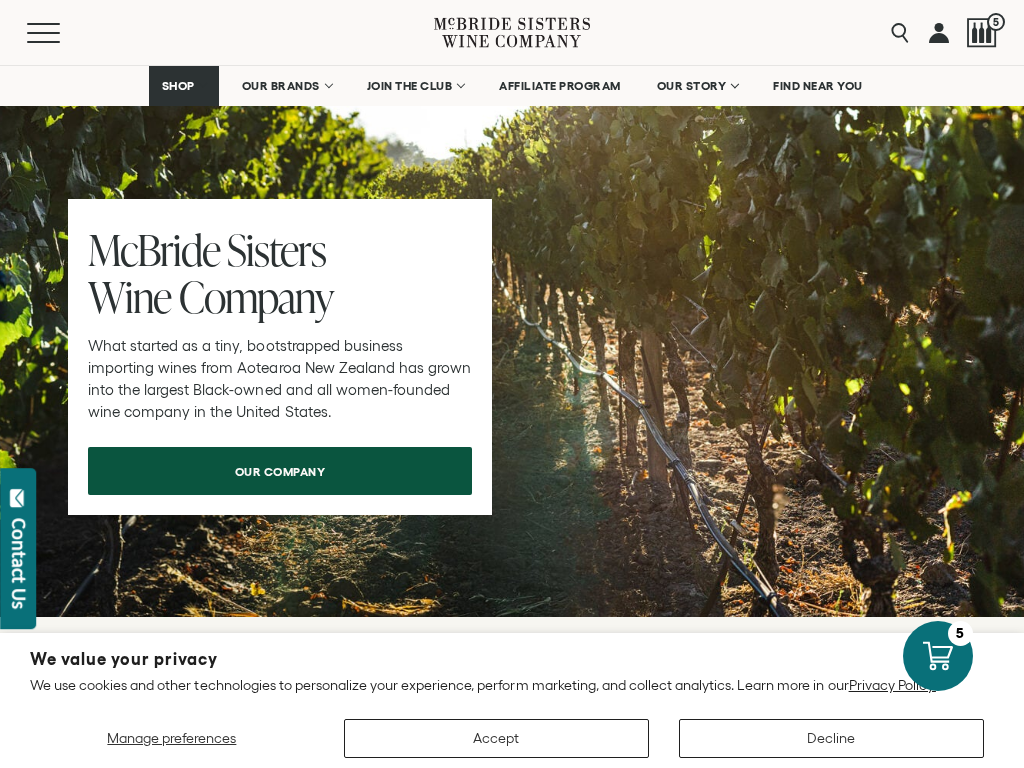click on "SHOP" at bounding box center [179, 86] 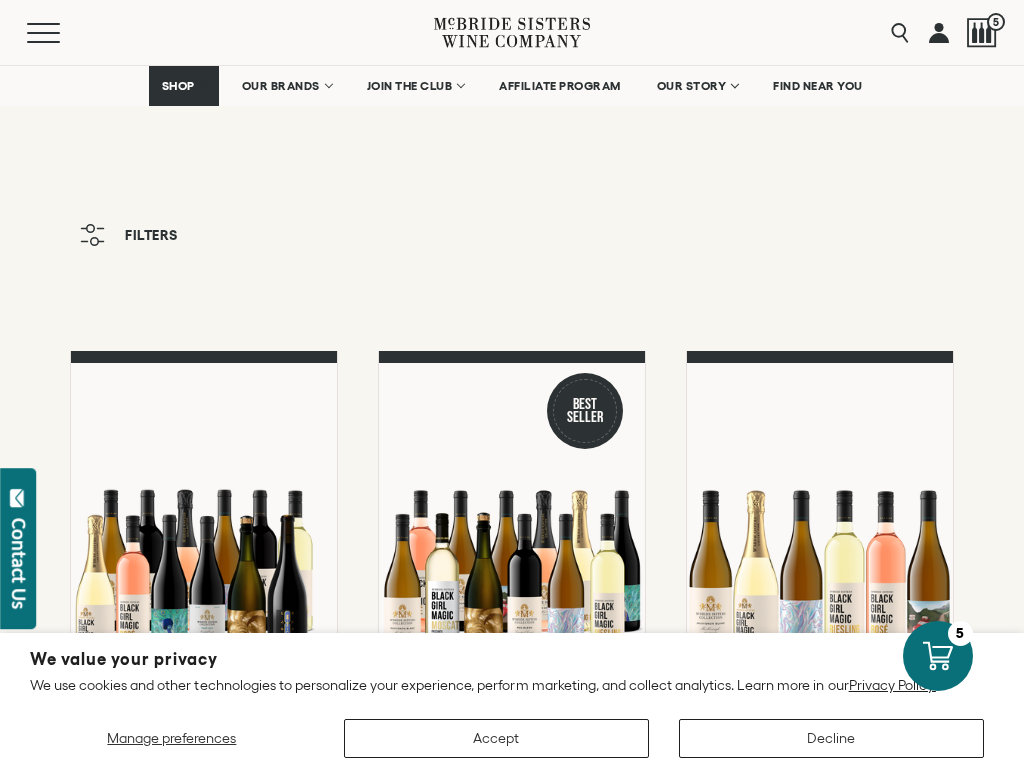 scroll, scrollTop: 369, scrollLeft: 0, axis: vertical 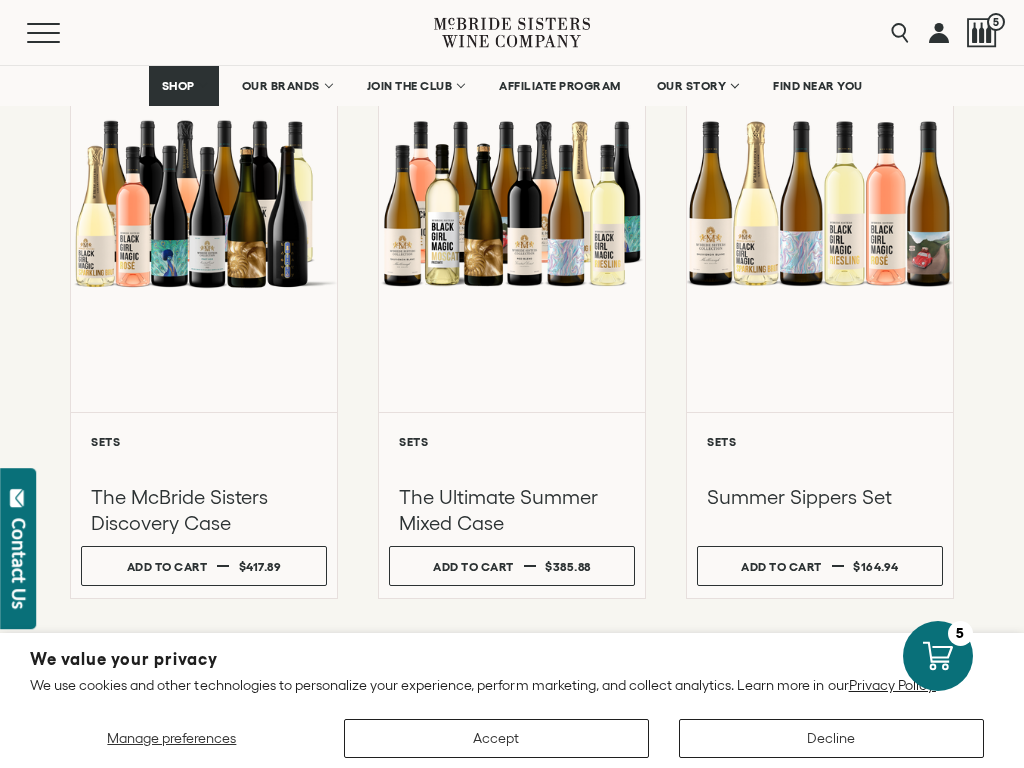 click on "Add to cart" at bounding box center [781, 566] 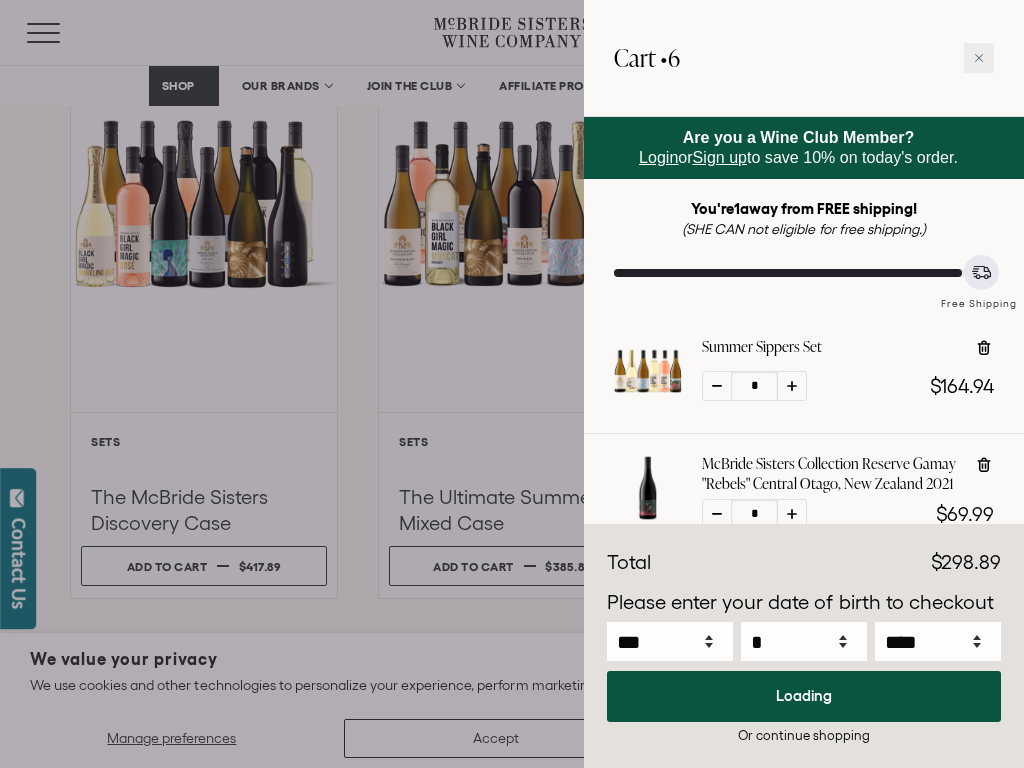 select on "****" 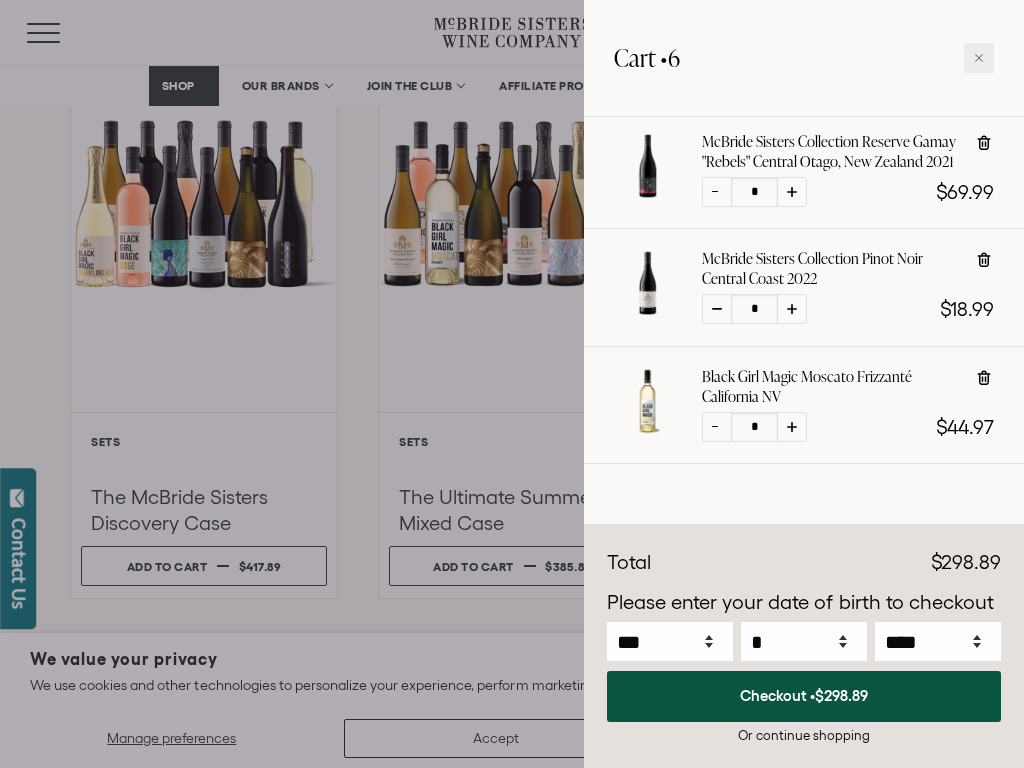 scroll, scrollTop: 638, scrollLeft: 0, axis: vertical 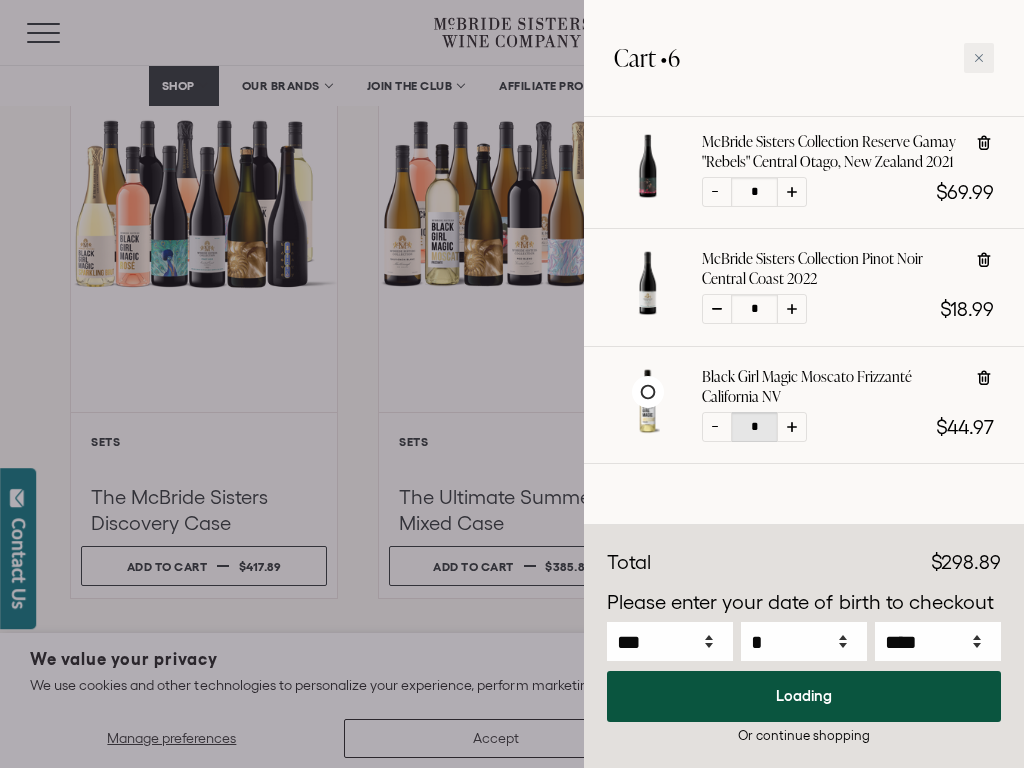 select on "****" 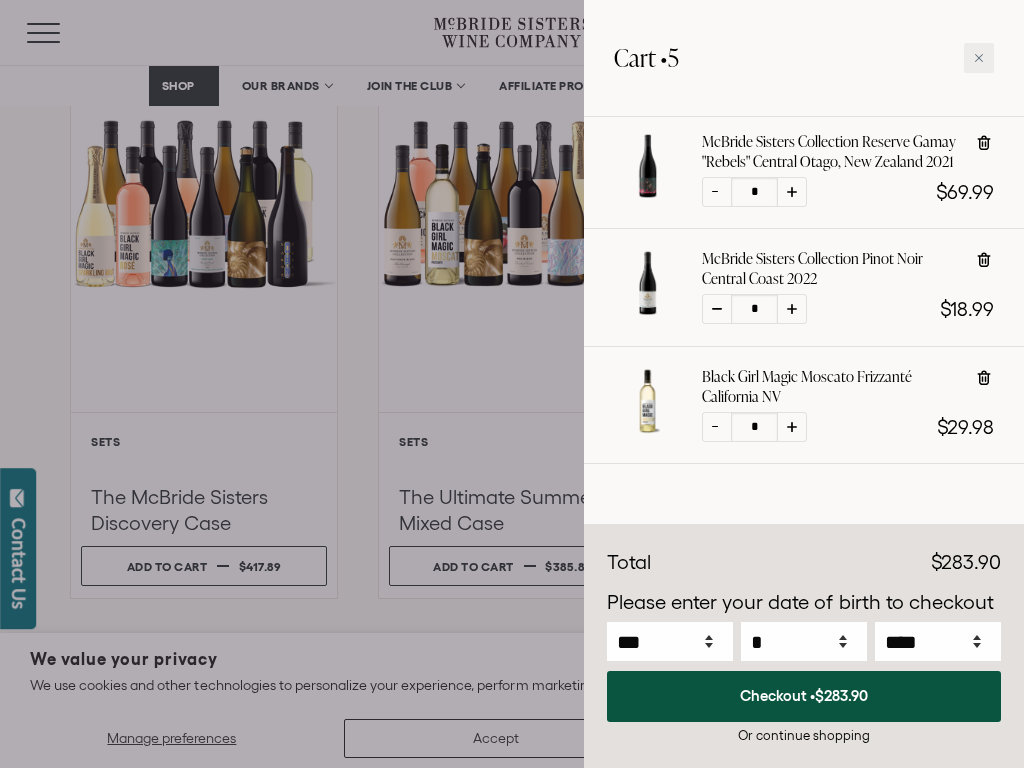 click at bounding box center [717, 427] 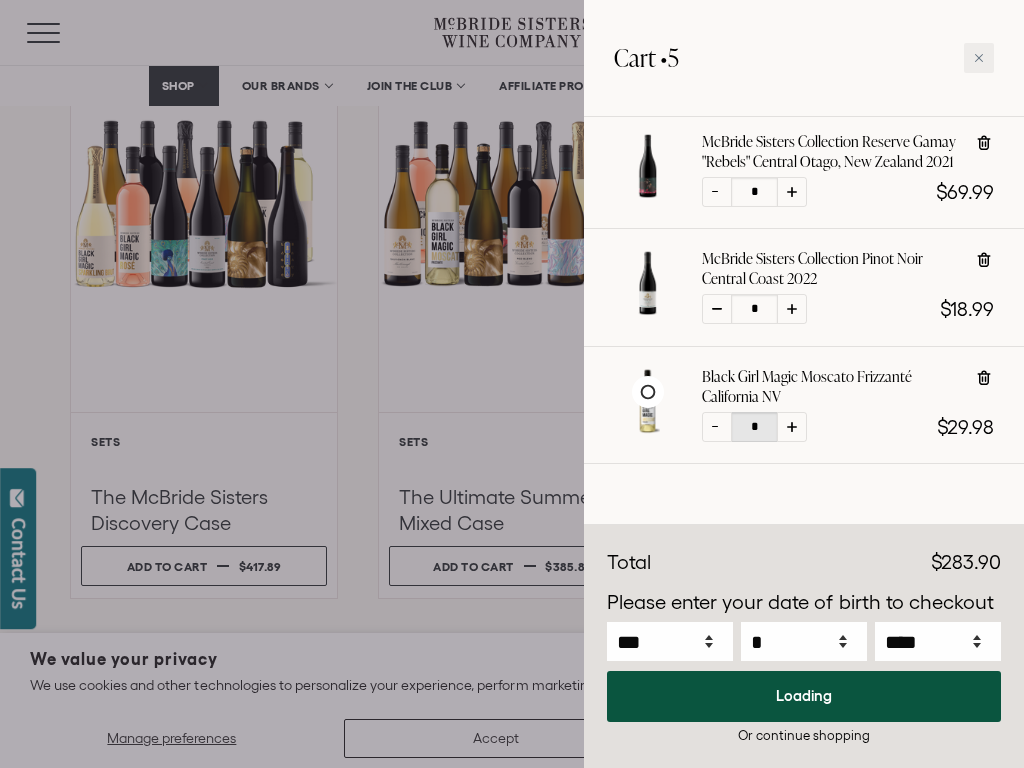 select on "****" 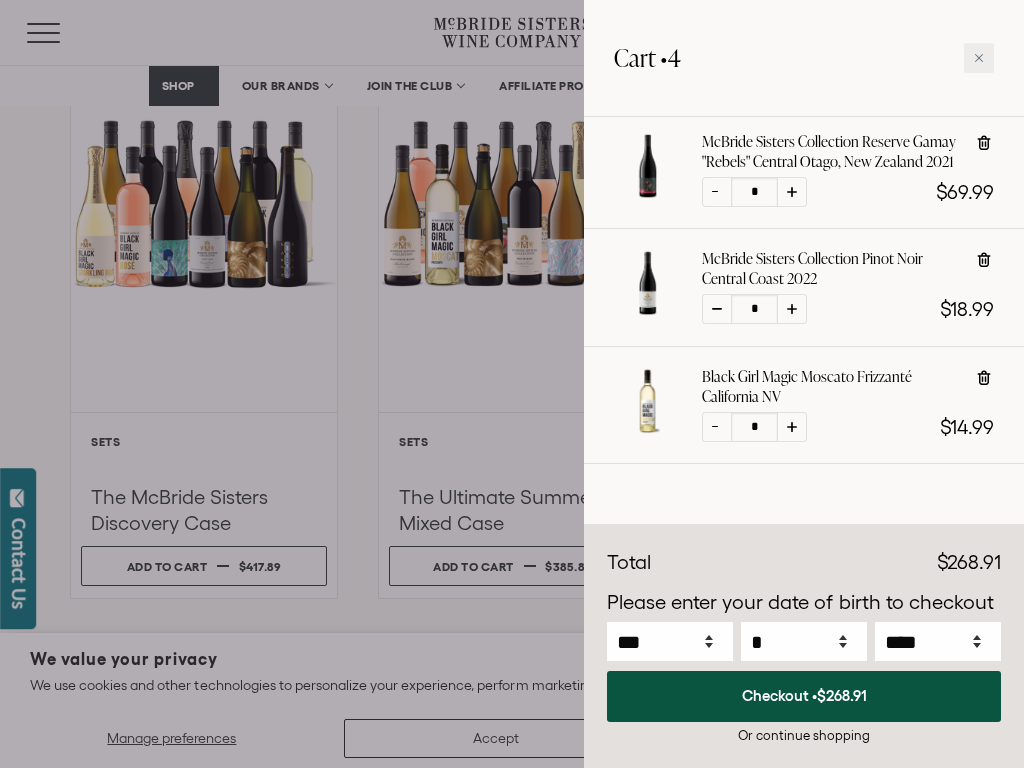 click at bounding box center [717, 309] 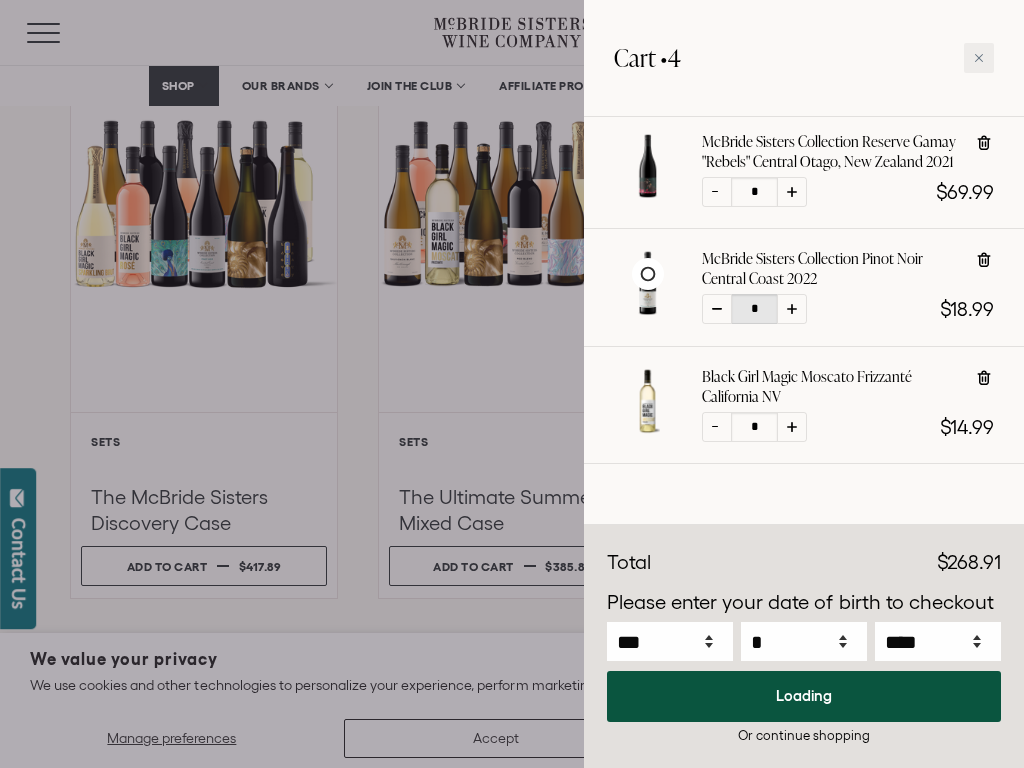select on "****" 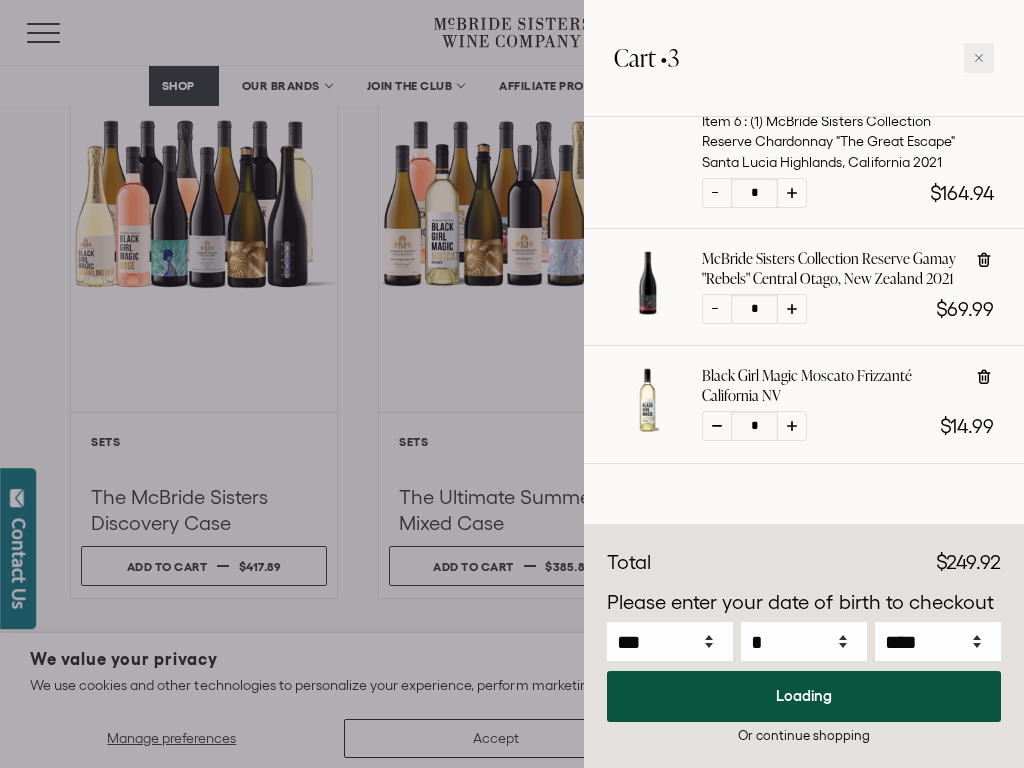 scroll, scrollTop: 522, scrollLeft: 0, axis: vertical 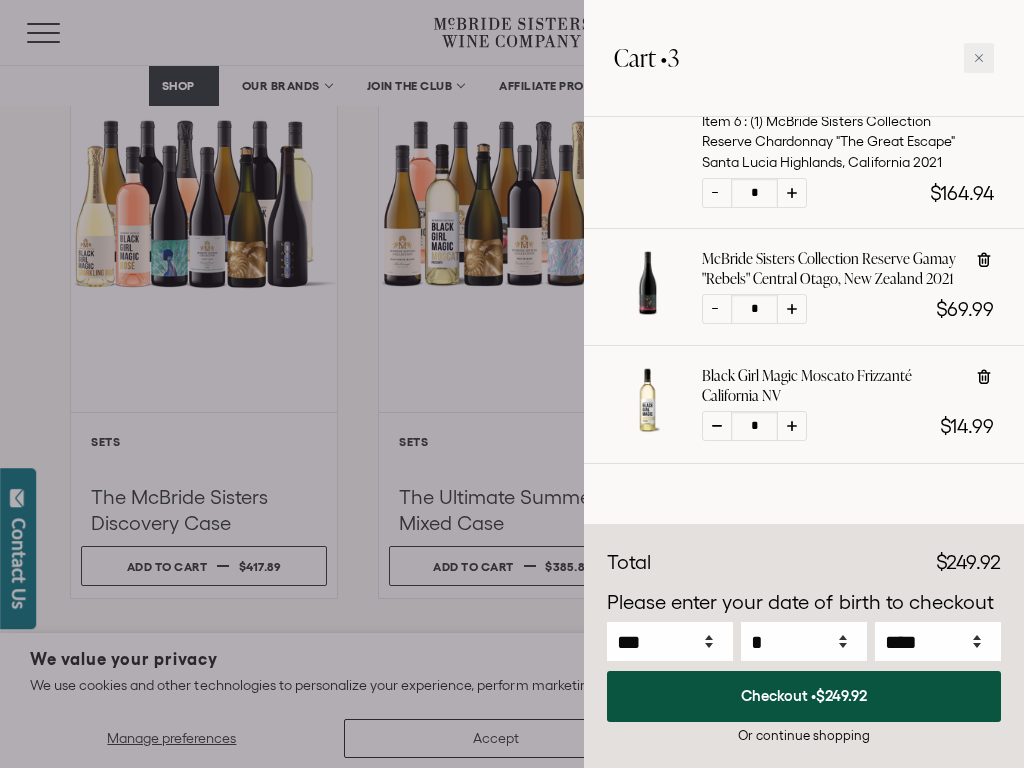 click at bounding box center [717, 309] 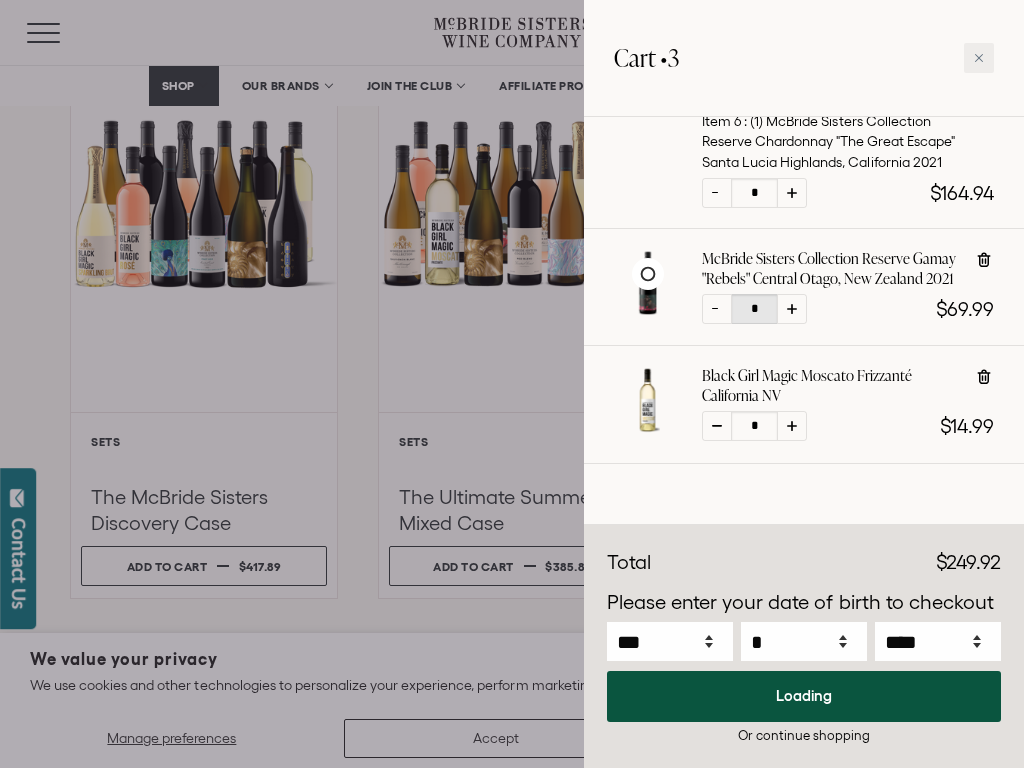 select on "****" 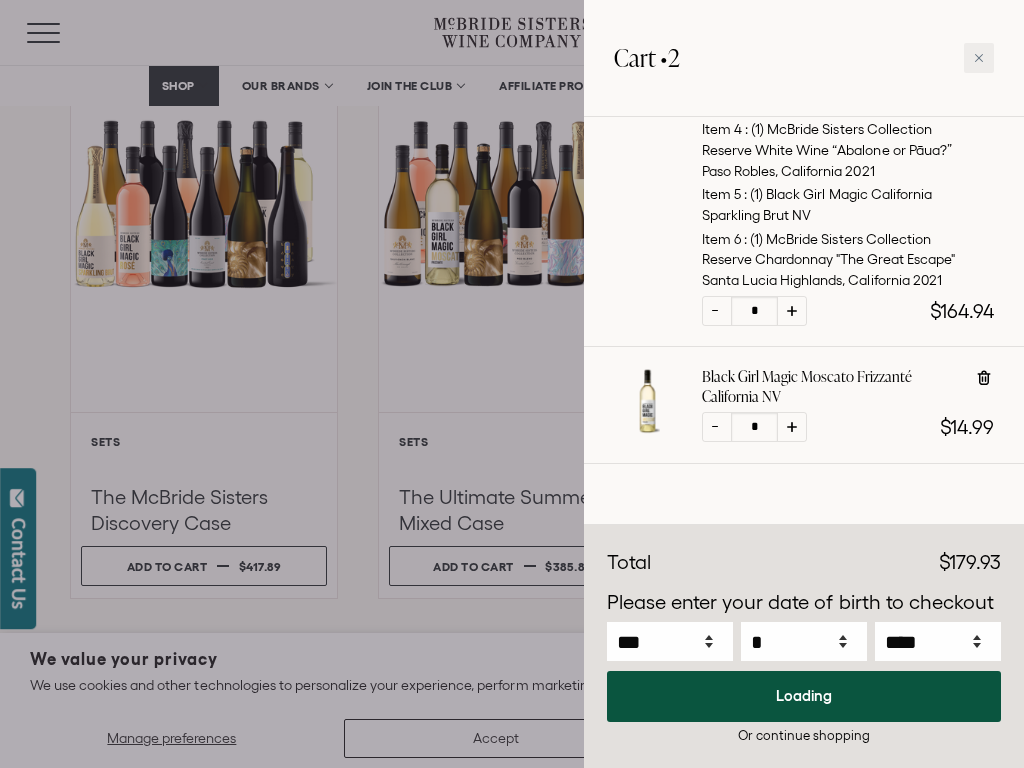 scroll, scrollTop: 406, scrollLeft: 0, axis: vertical 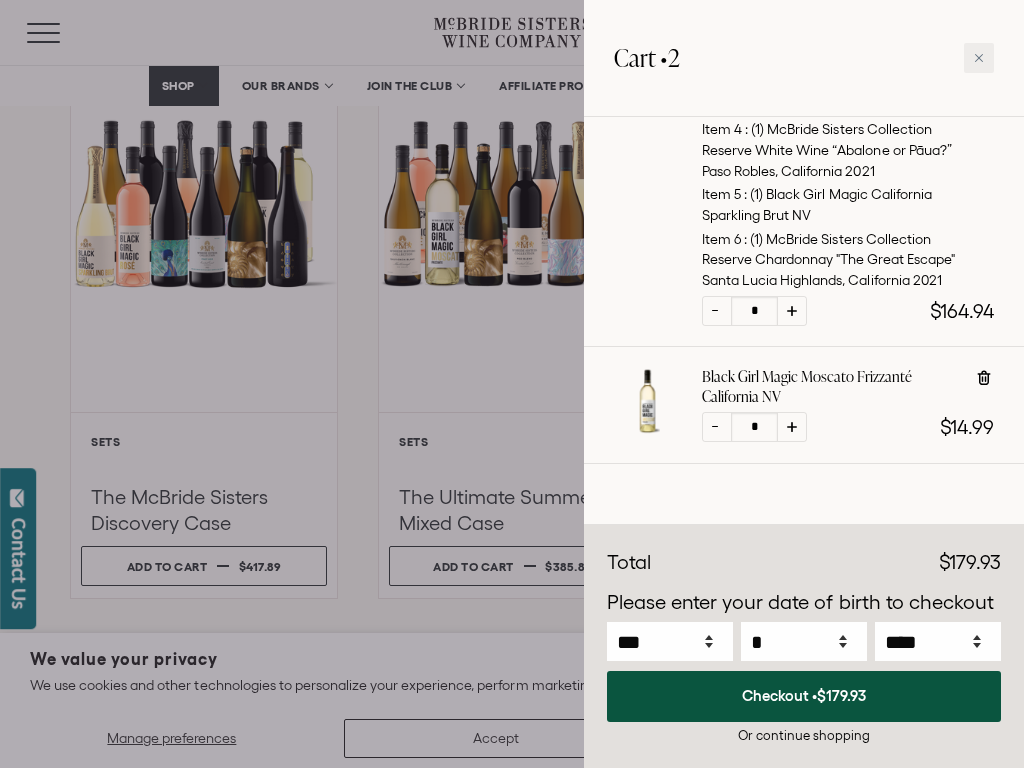 click 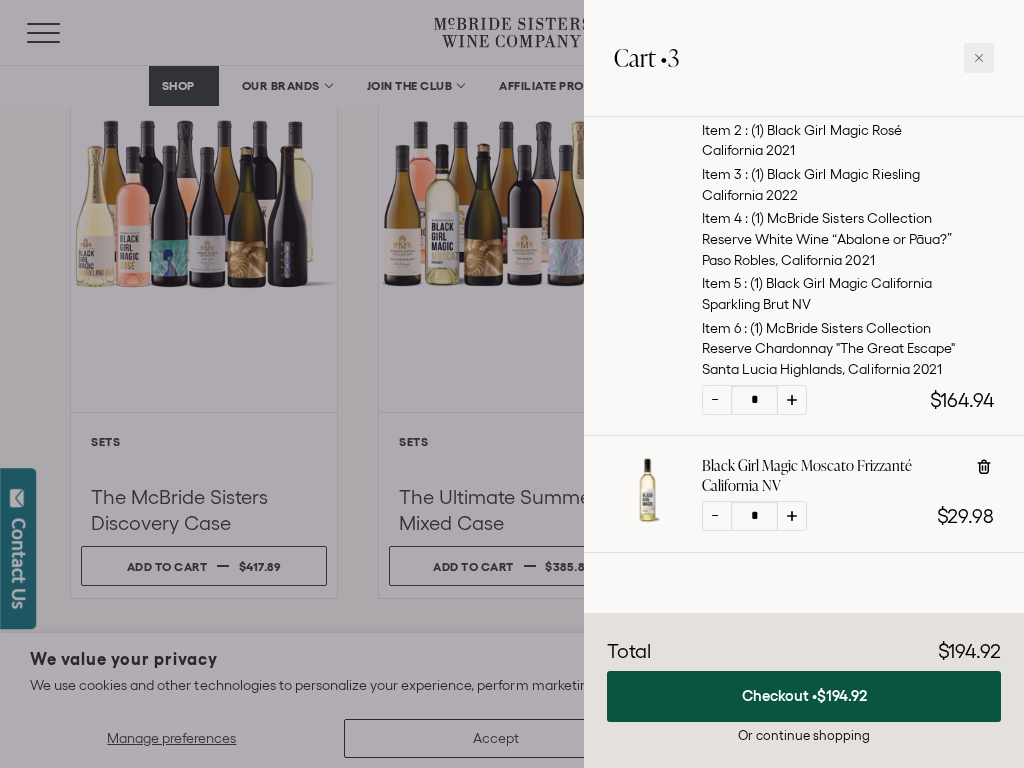 scroll, scrollTop: 318, scrollLeft: 0, axis: vertical 